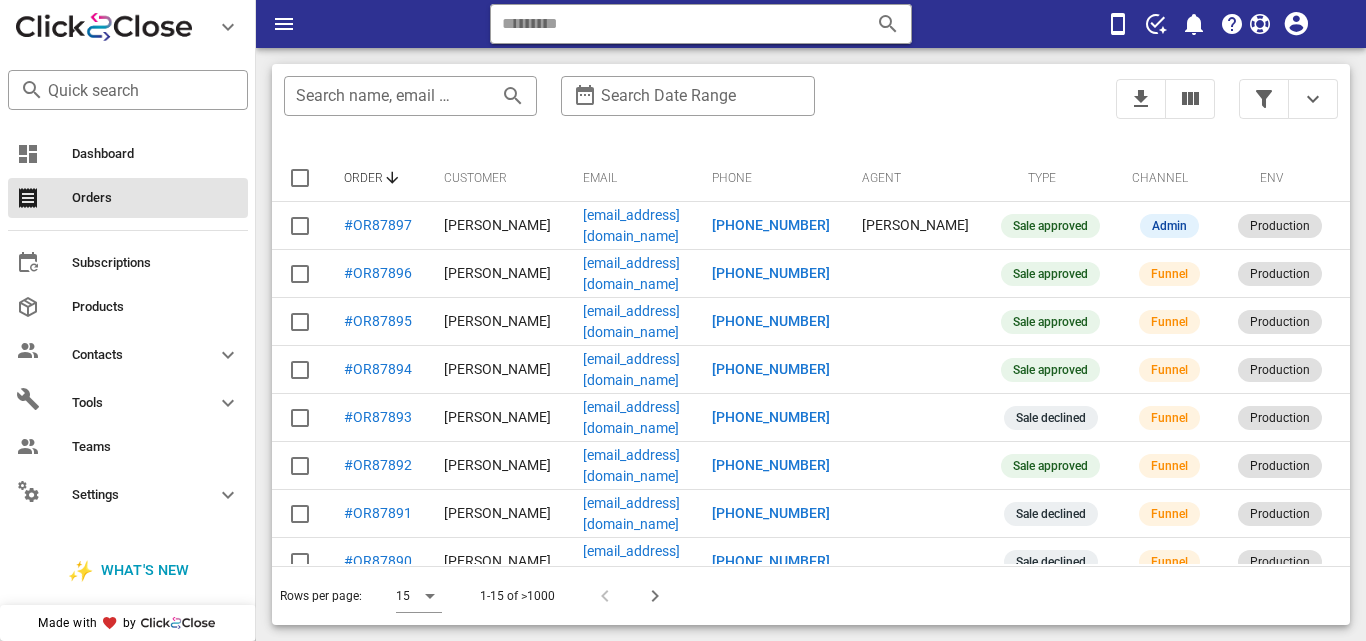scroll, scrollTop: 0, scrollLeft: 0, axis: both 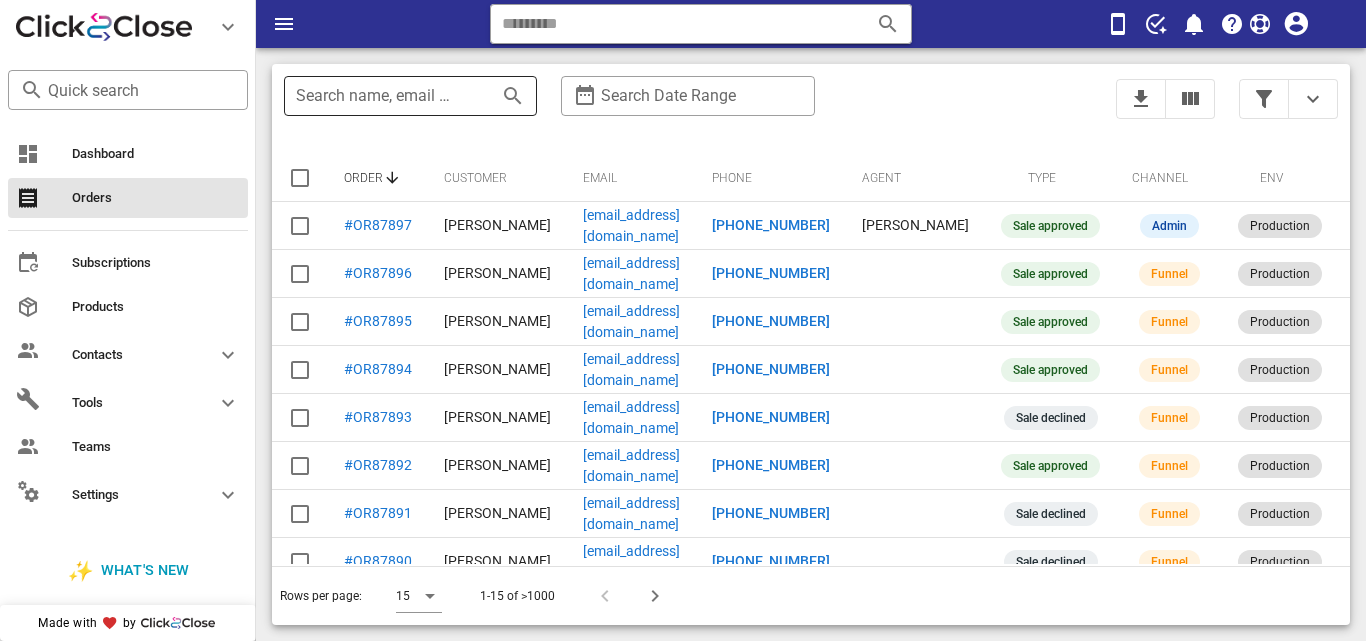 click on "Search name, email or phone" at bounding box center [382, 96] 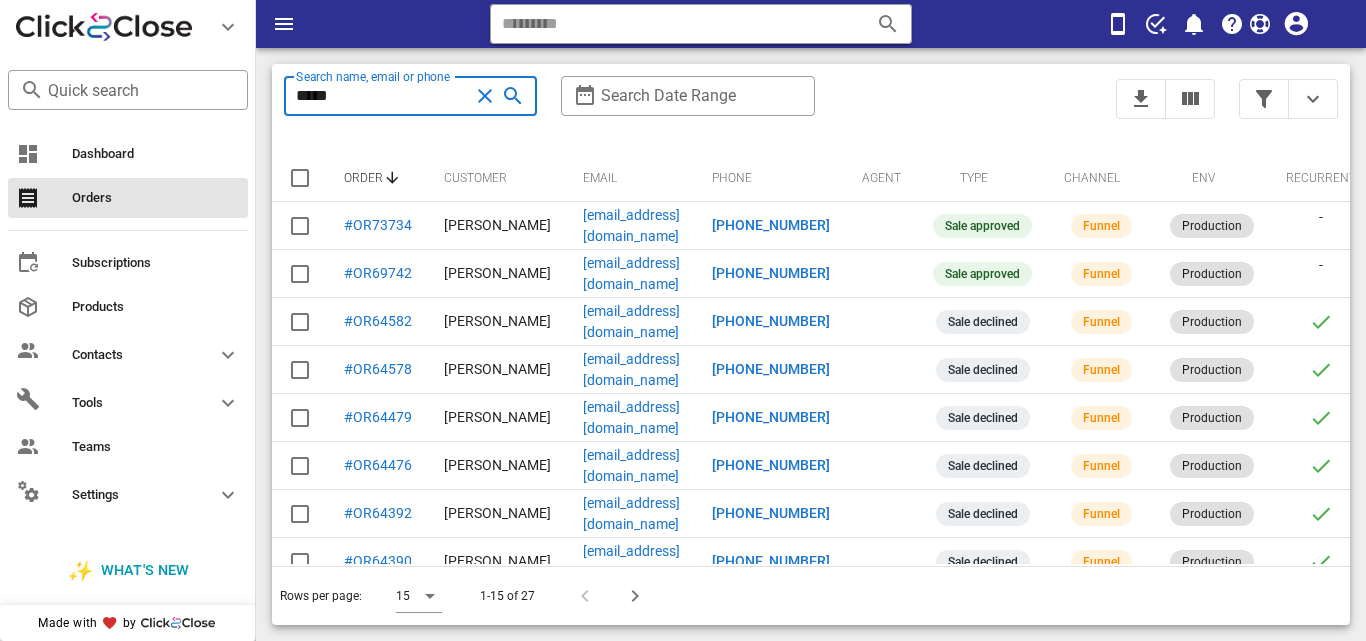 click on "*****" at bounding box center [382, 96] 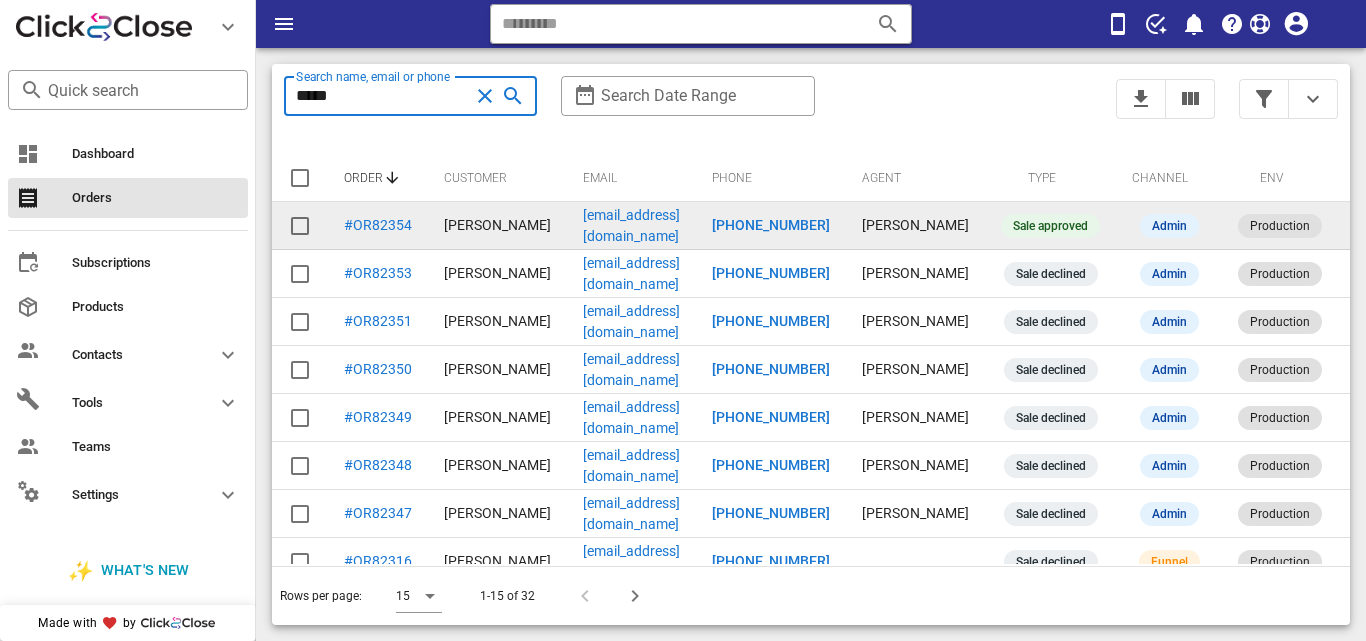 type on "*****" 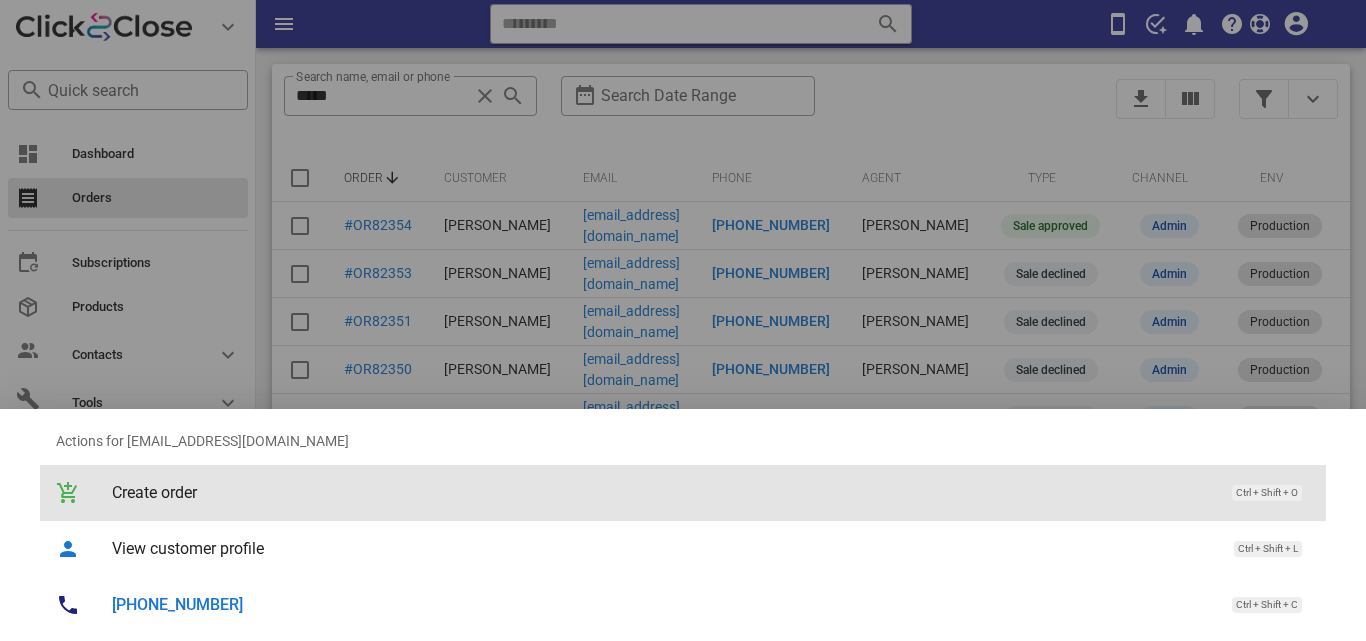 click on "Create order" at bounding box center [662, 492] 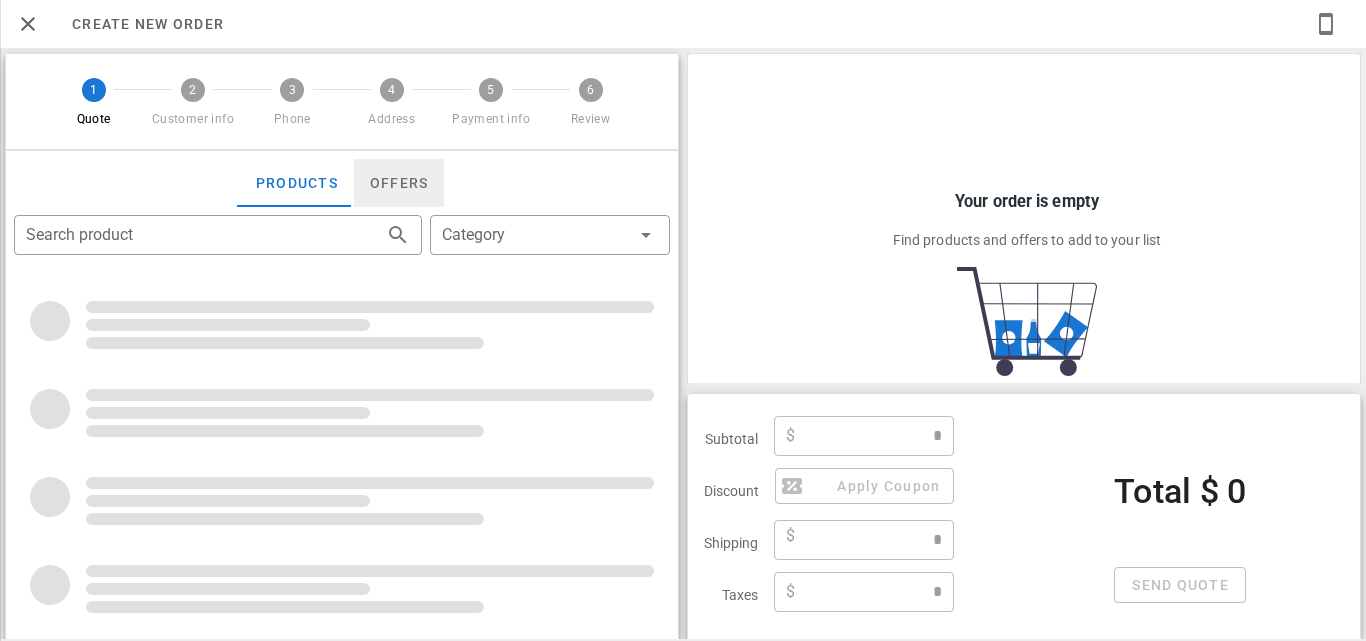 type on "**********" 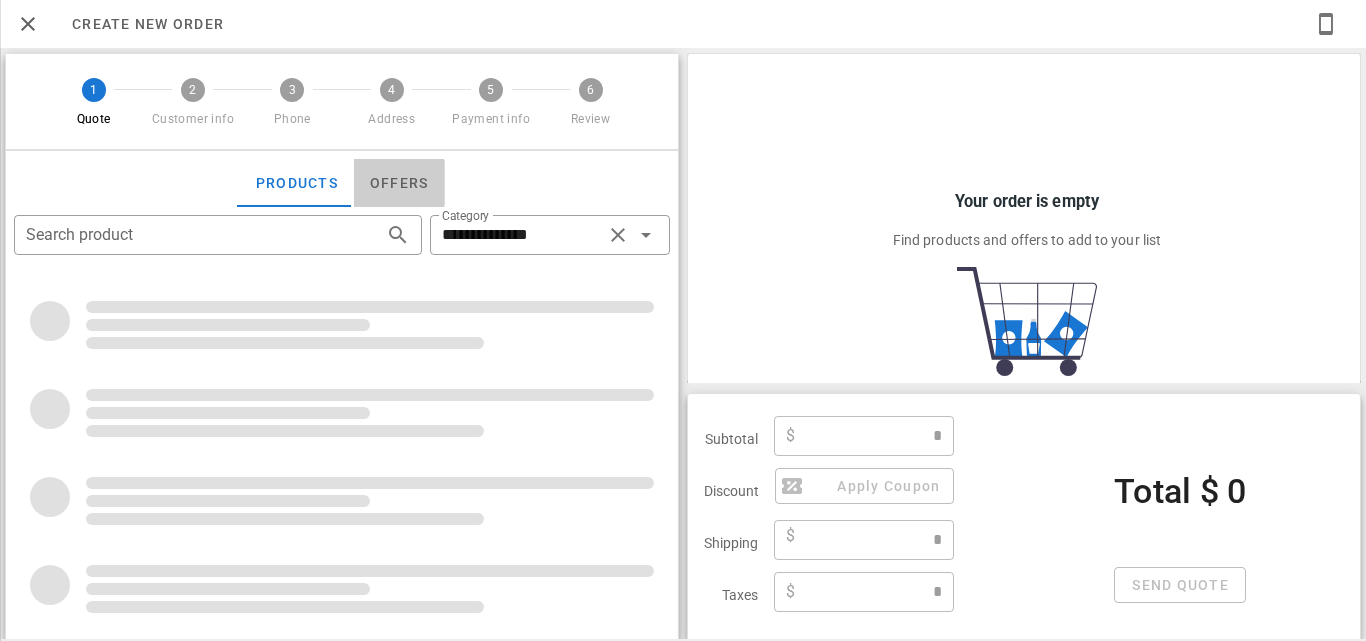 click on "Offers" at bounding box center (399, 183) 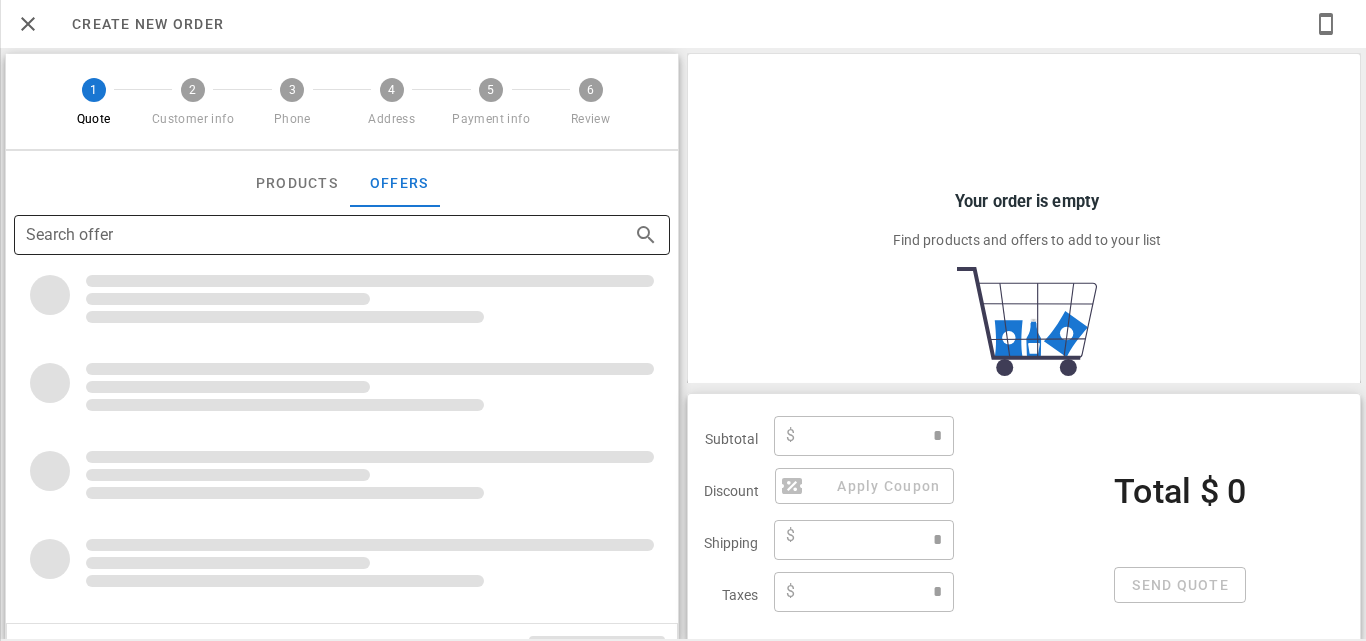 click on "Search offer" at bounding box center (314, 235) 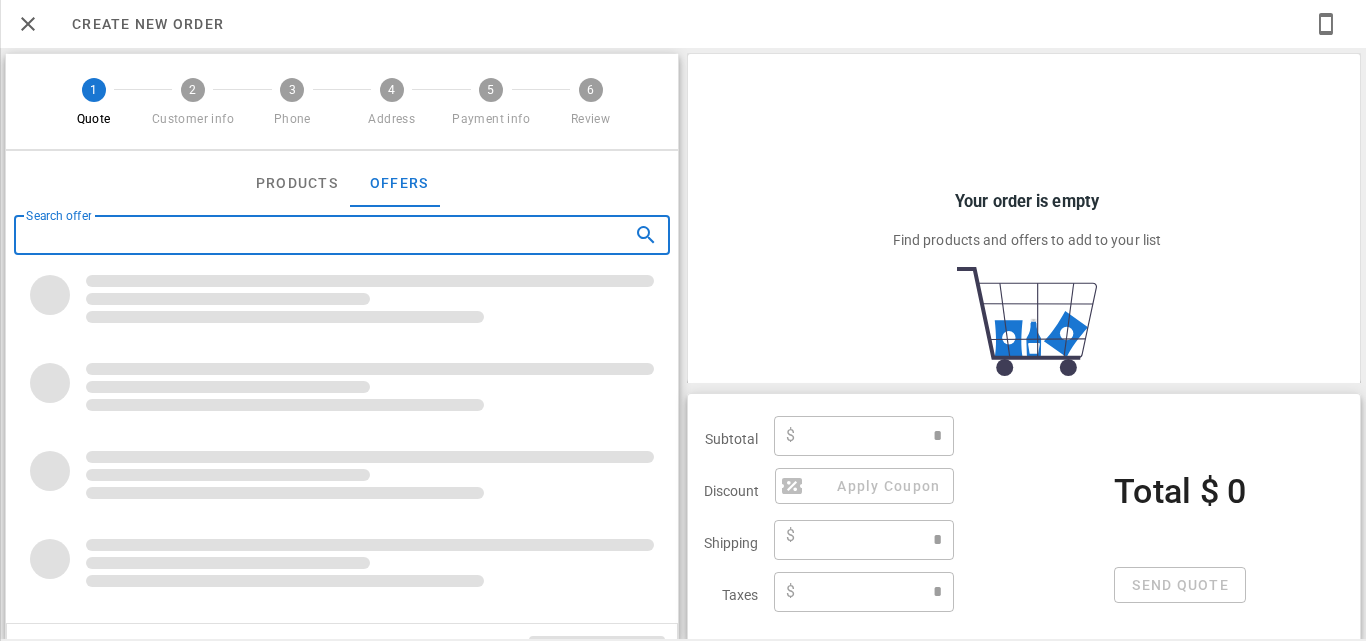 type on "****" 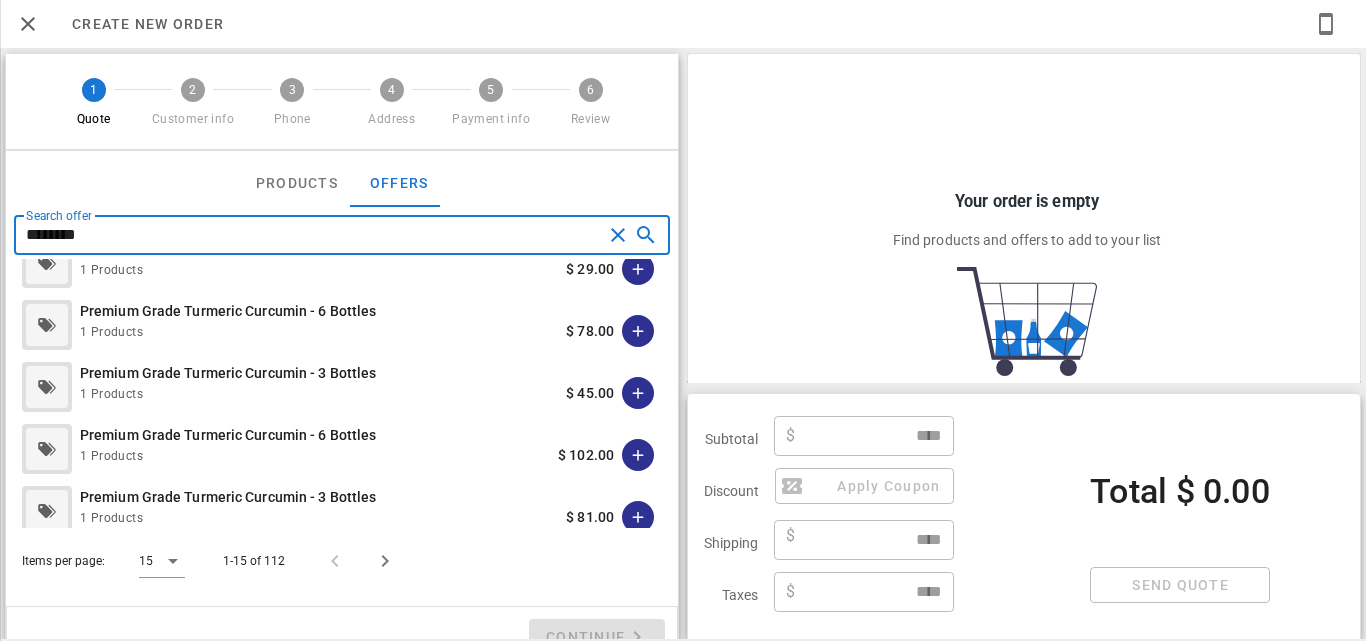 scroll, scrollTop: 677, scrollLeft: 0, axis: vertical 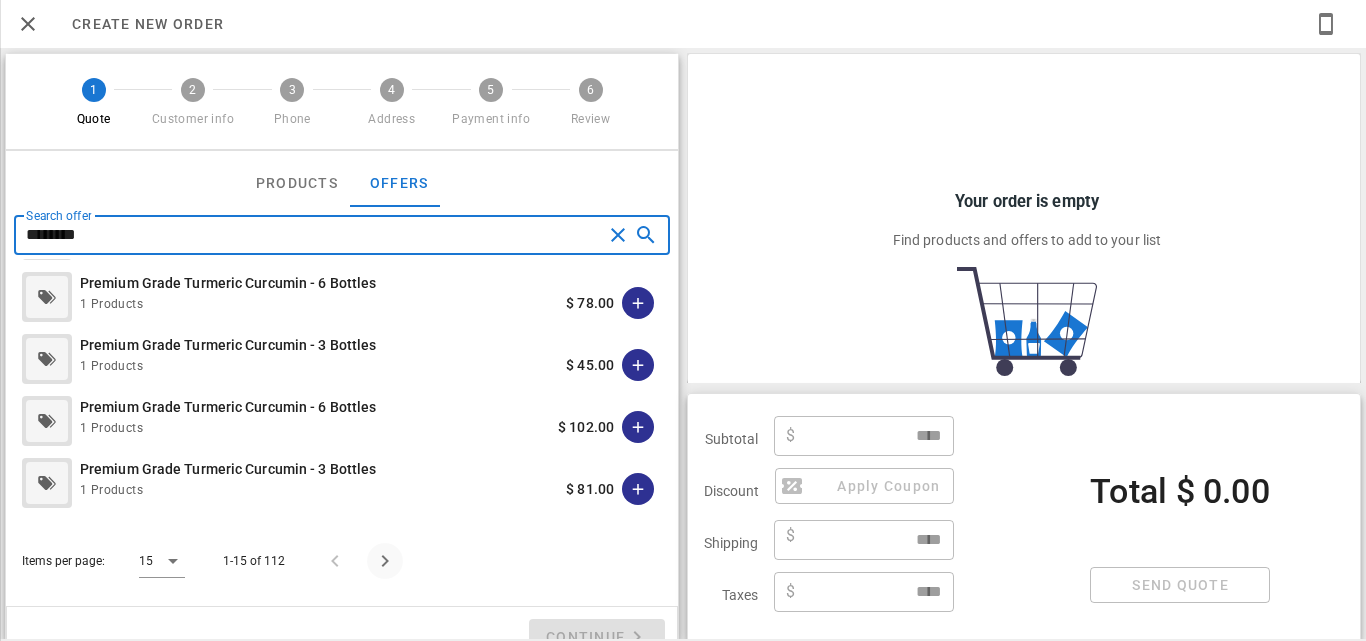 type on "********" 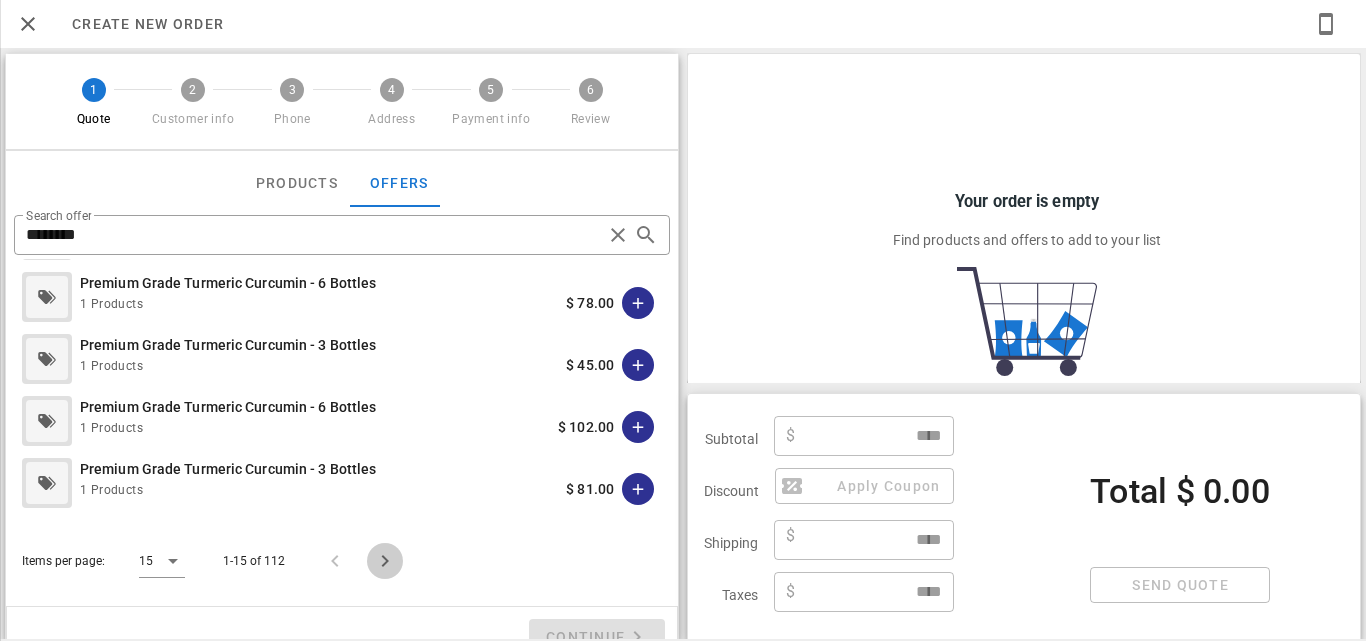 click at bounding box center (385, 561) 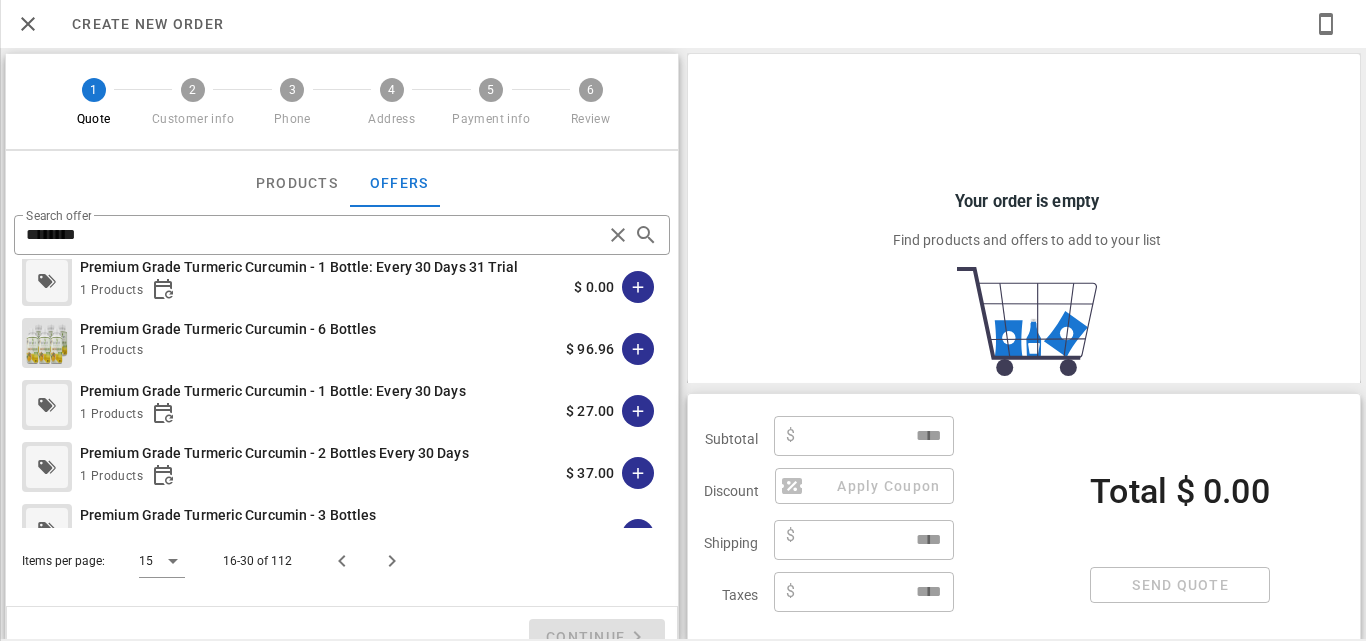 scroll, scrollTop: 677, scrollLeft: 0, axis: vertical 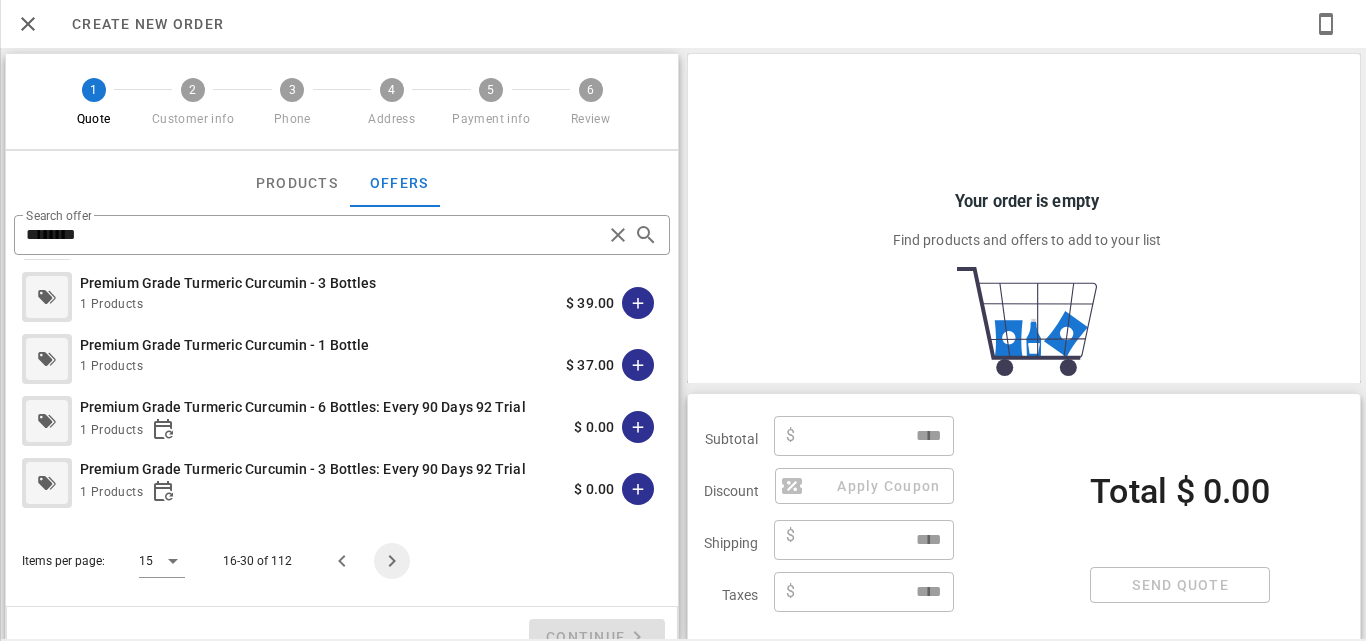 click at bounding box center [392, 561] 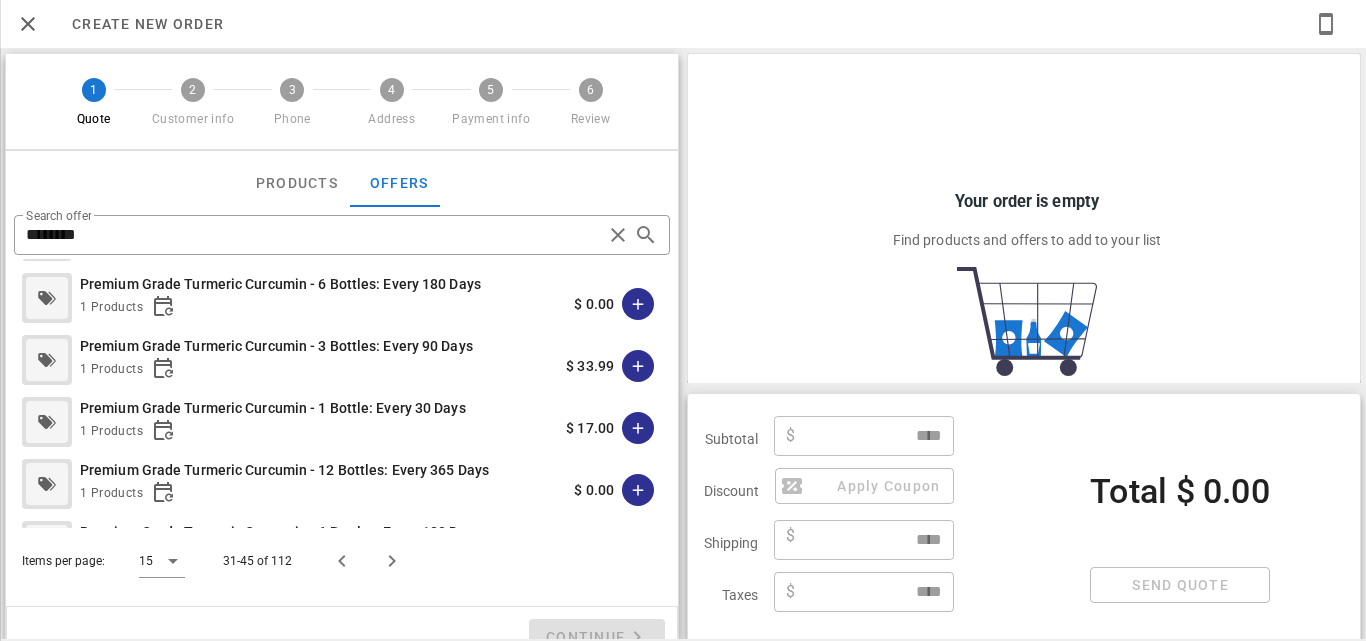 scroll, scrollTop: 677, scrollLeft: 0, axis: vertical 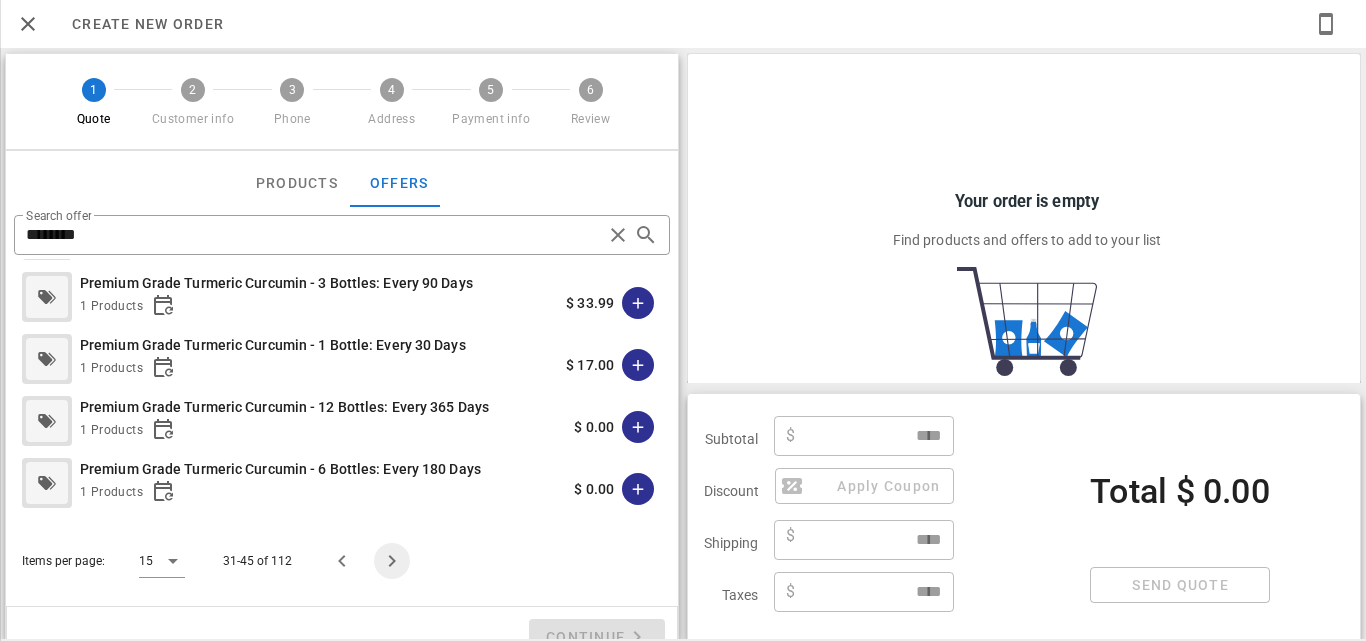 click at bounding box center [392, 561] 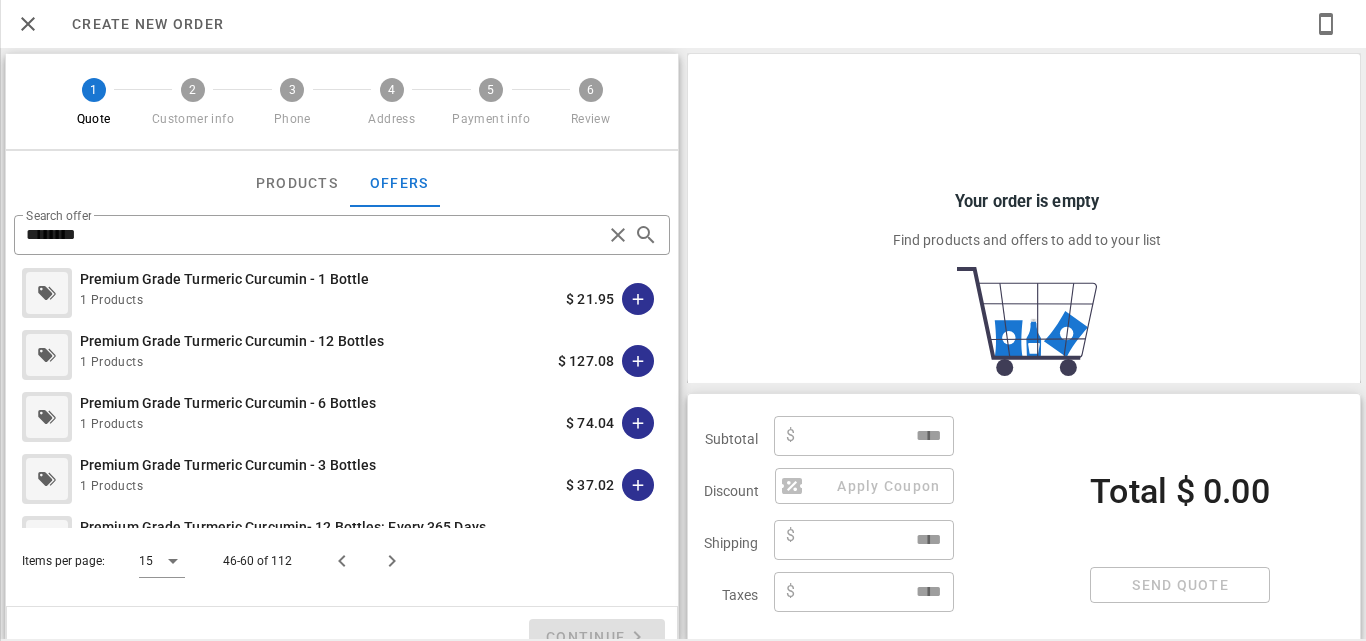 scroll, scrollTop: 316, scrollLeft: 0, axis: vertical 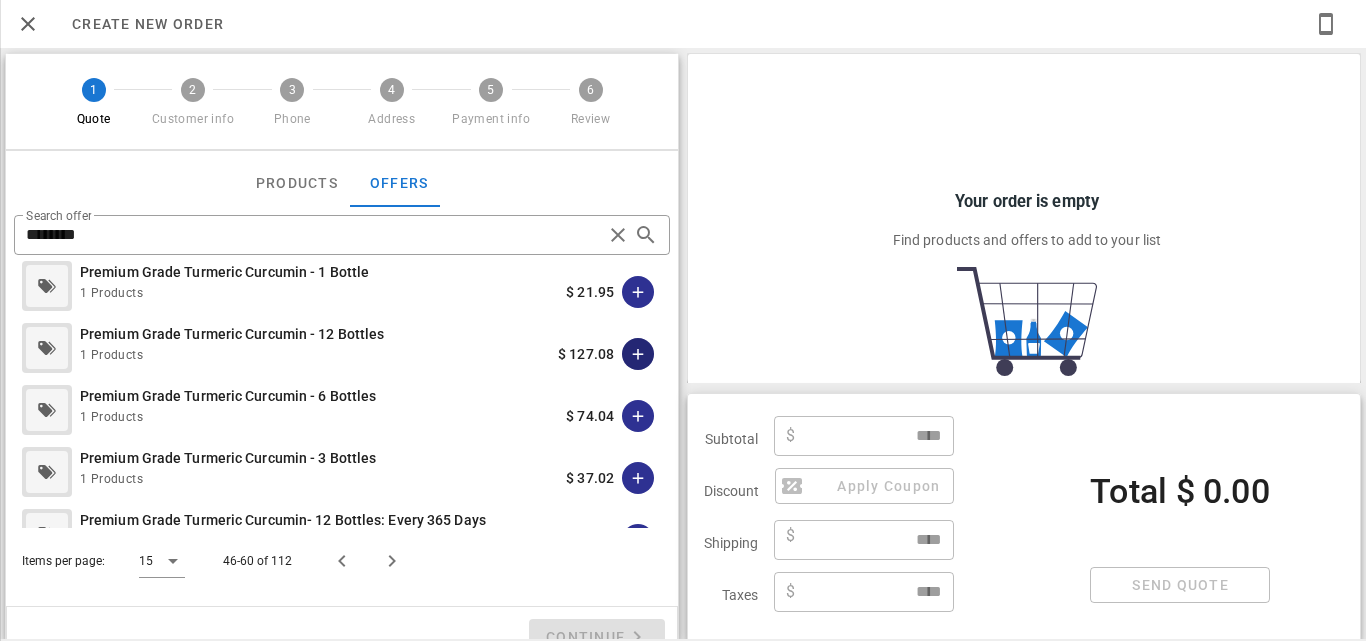 click at bounding box center (638, 354) 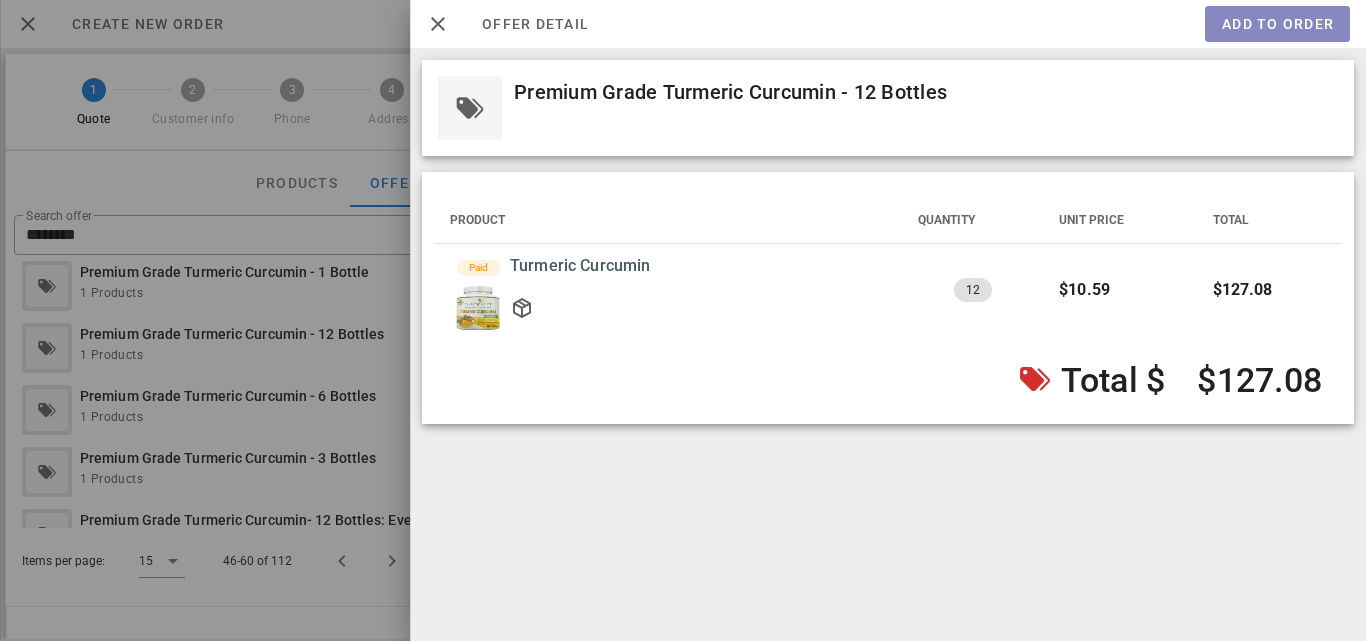 click on "Add to order" at bounding box center (1277, 24) 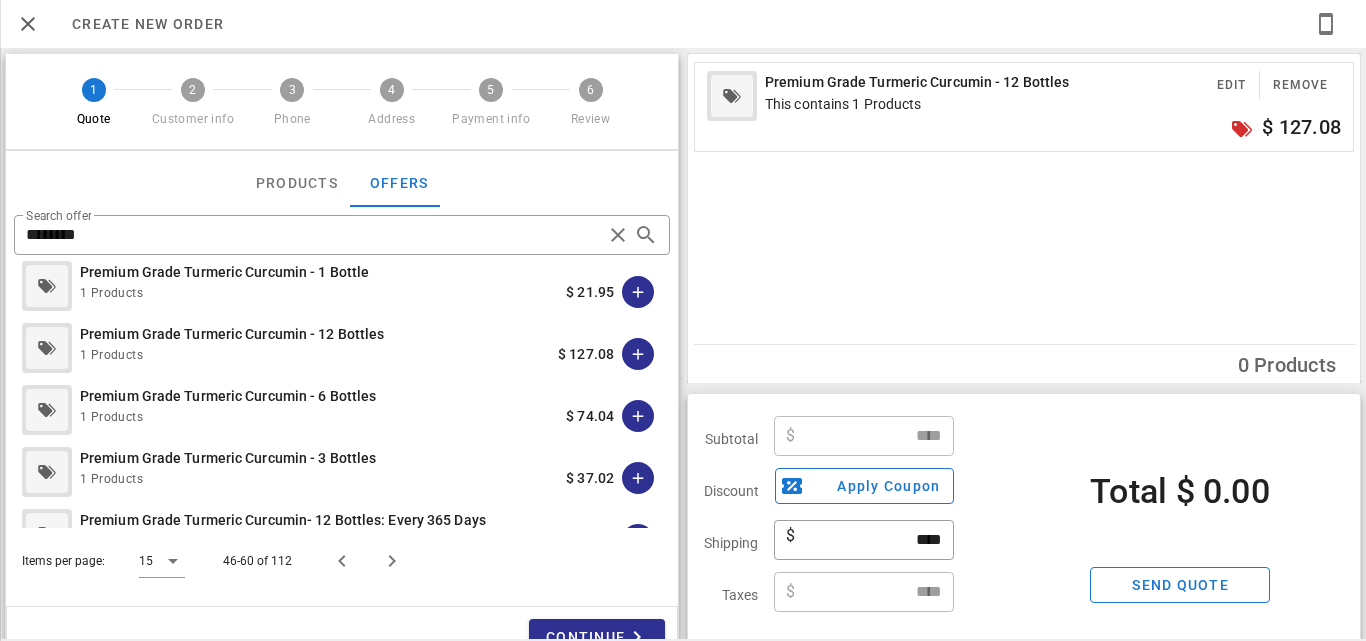 type on "******" 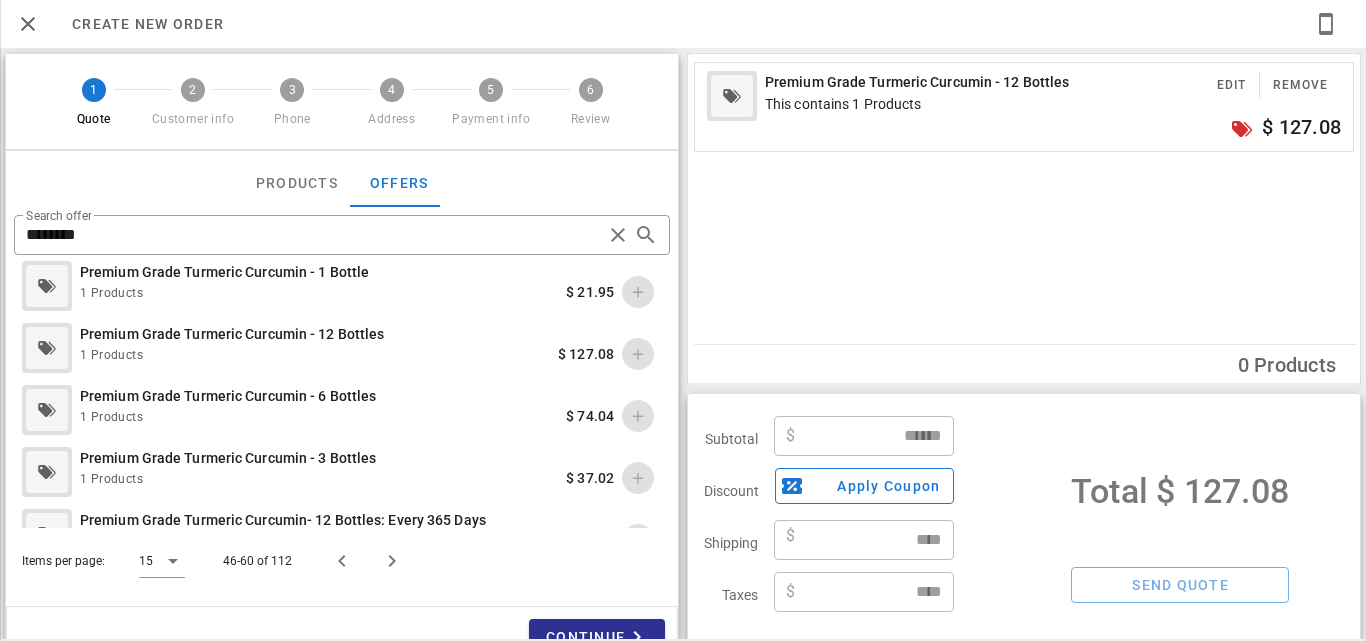 scroll, scrollTop: 8, scrollLeft: 0, axis: vertical 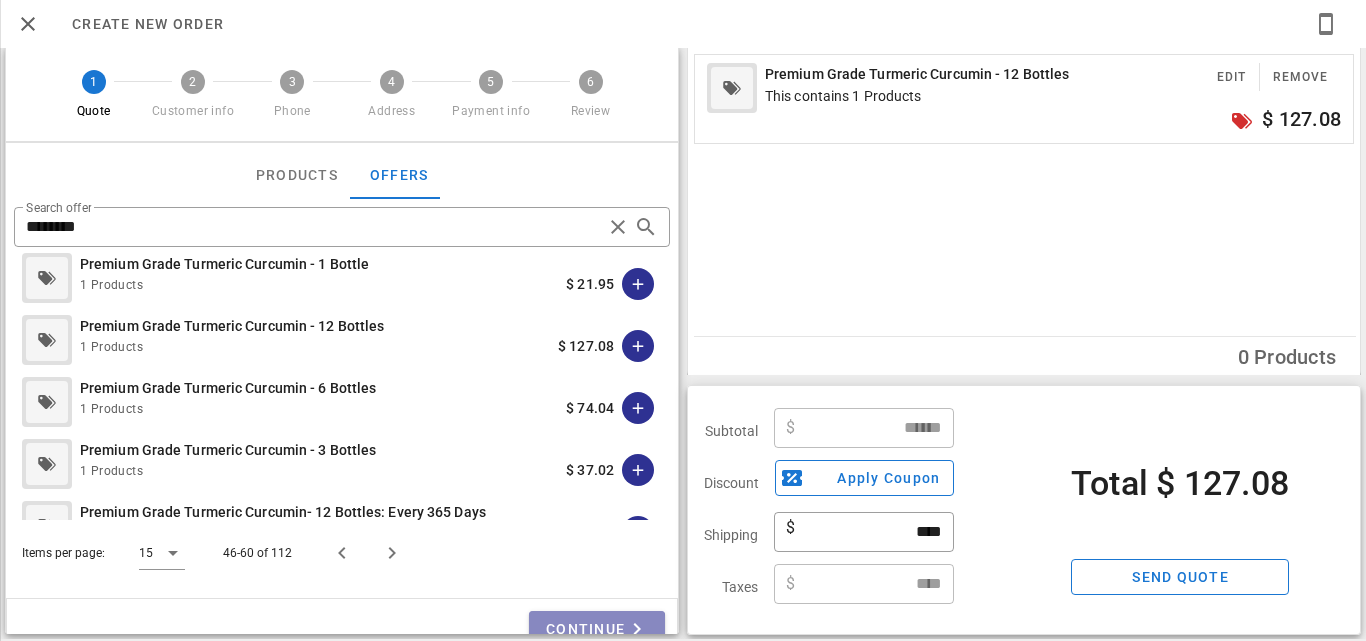 click on "Continue" at bounding box center (597, 629) 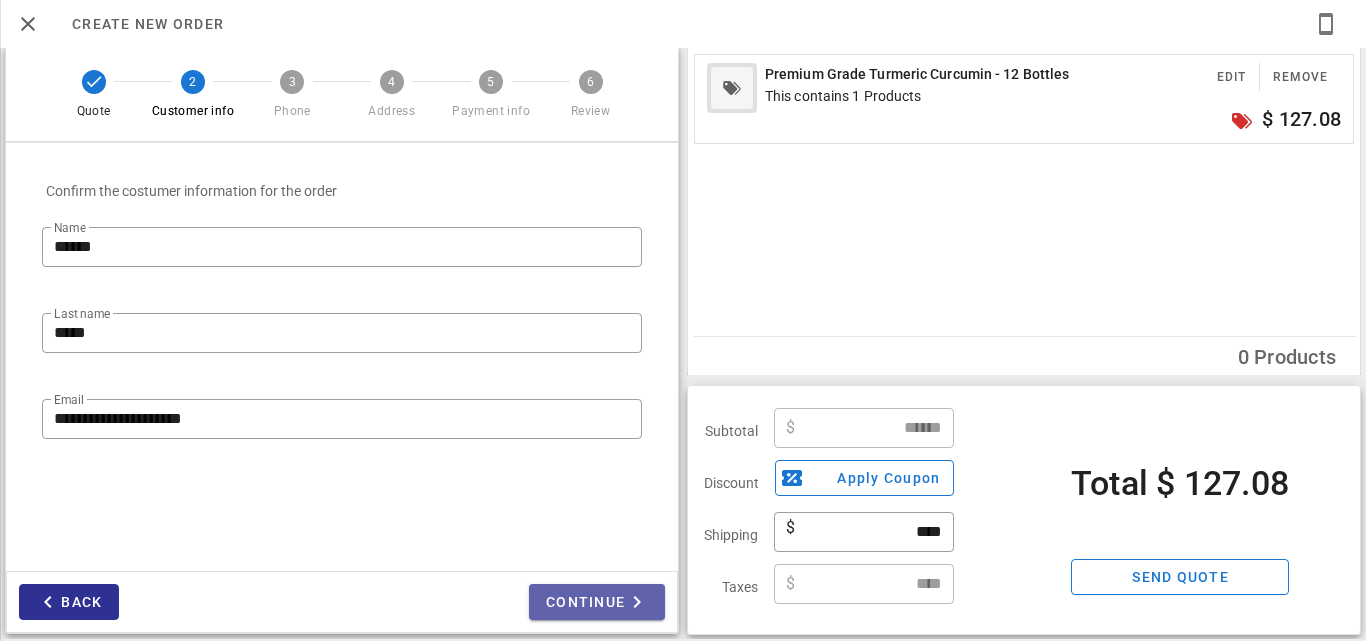 click on "Continue" at bounding box center [597, 602] 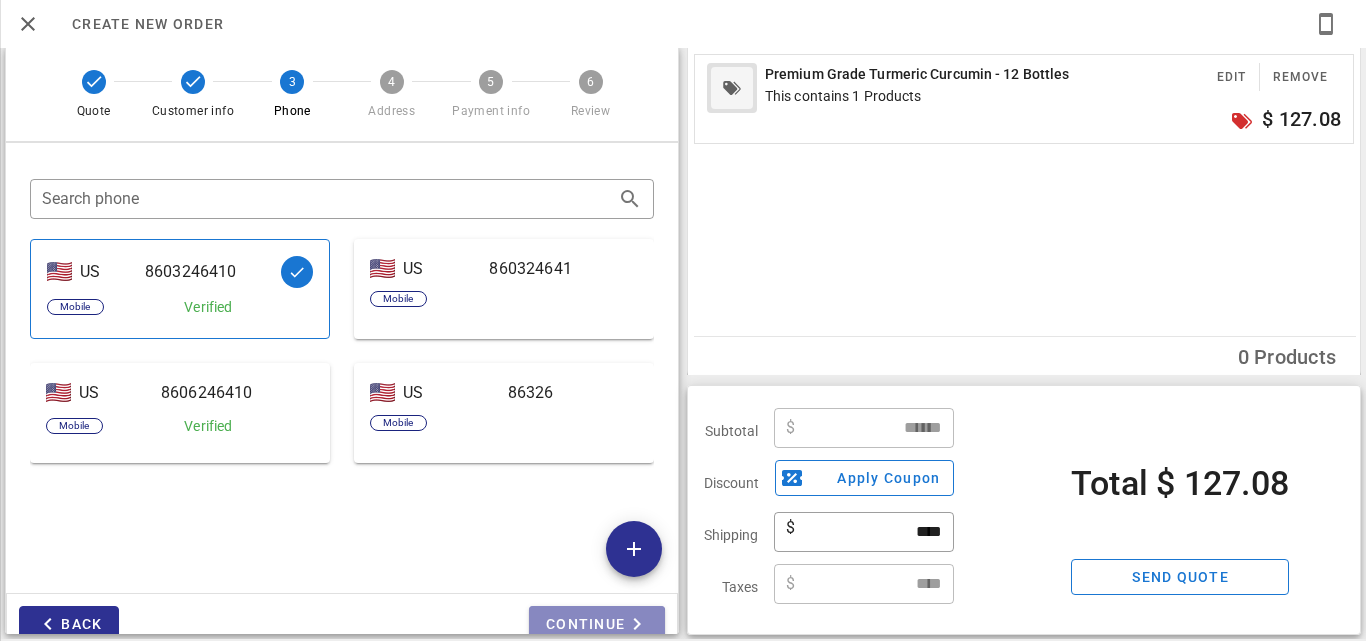 click on "Continue" at bounding box center [597, 624] 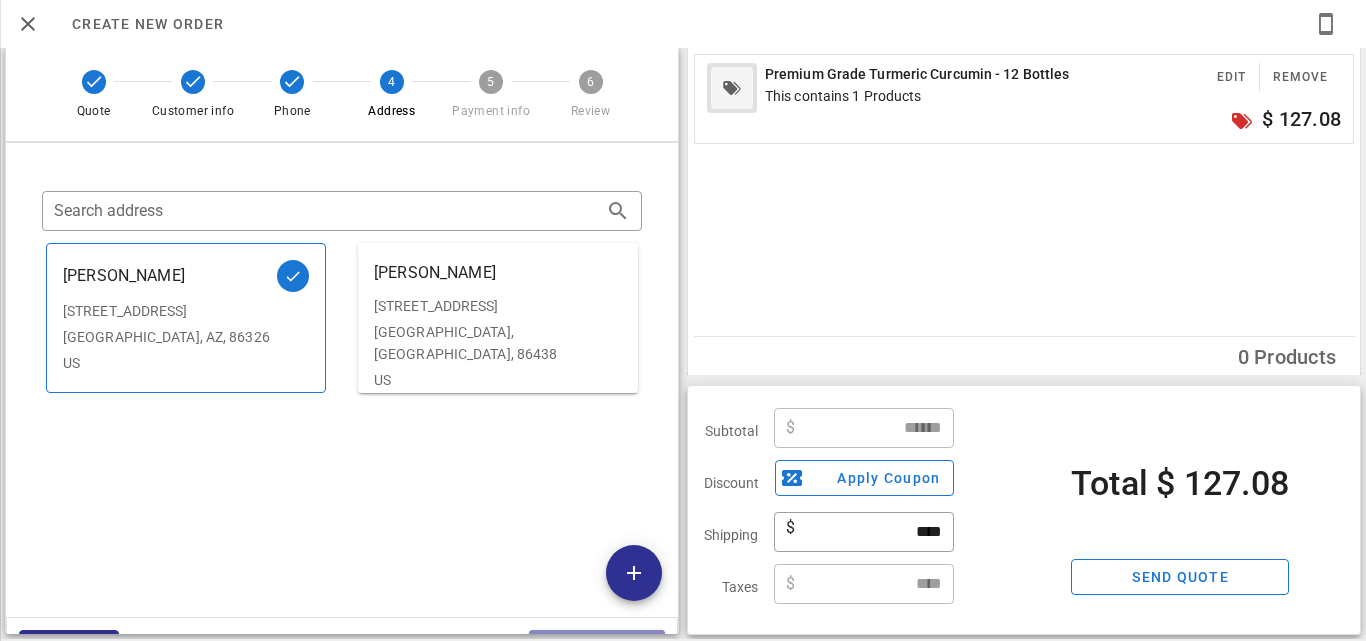 click on "Continue" at bounding box center (597, 648) 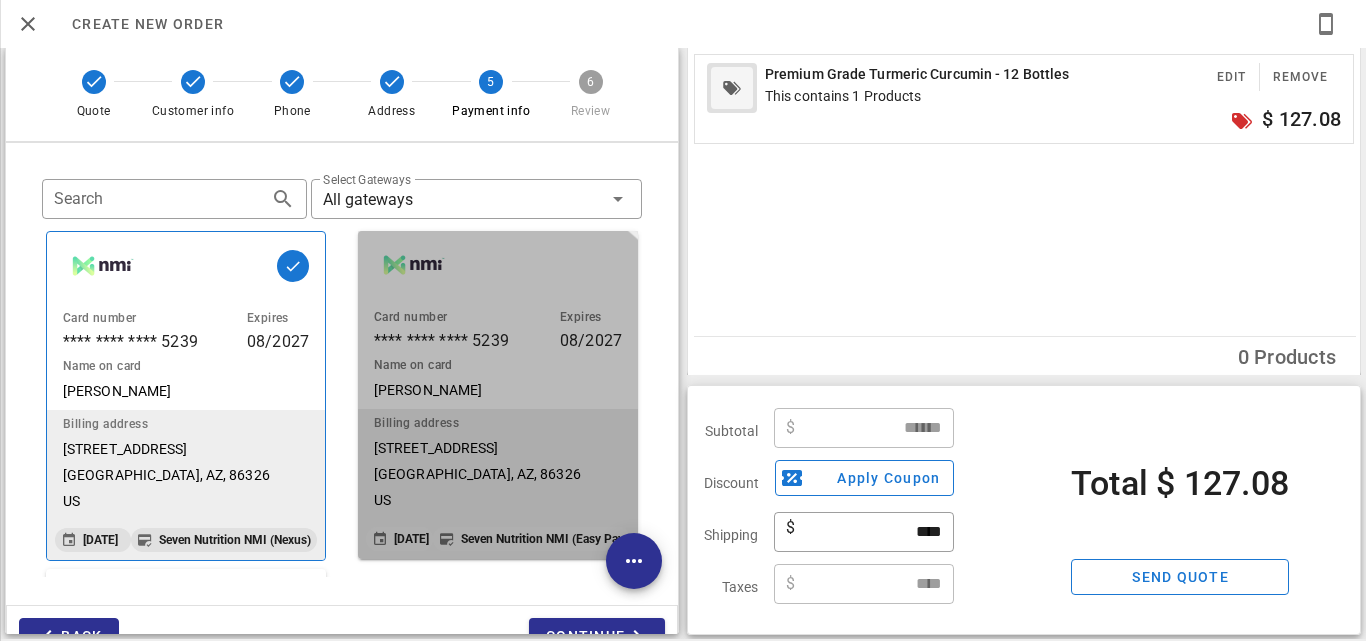 click on "Name on card  [PERSON_NAME]" at bounding box center [498, 378] 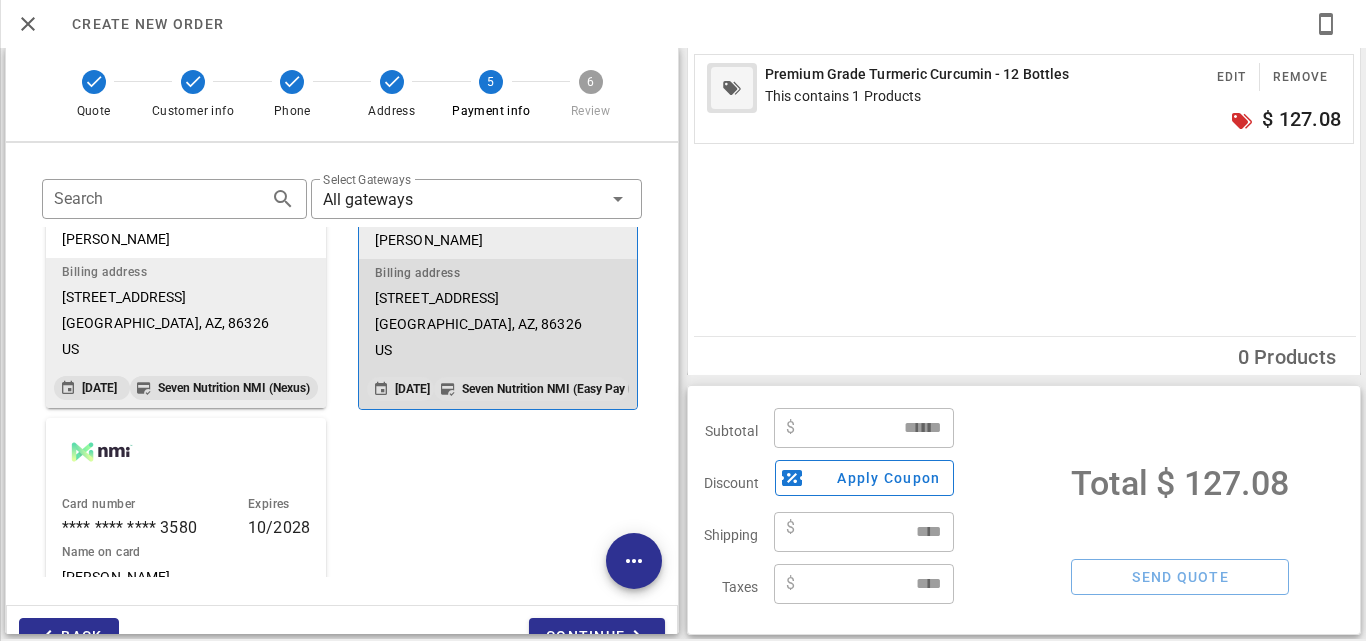 scroll, scrollTop: 336, scrollLeft: 0, axis: vertical 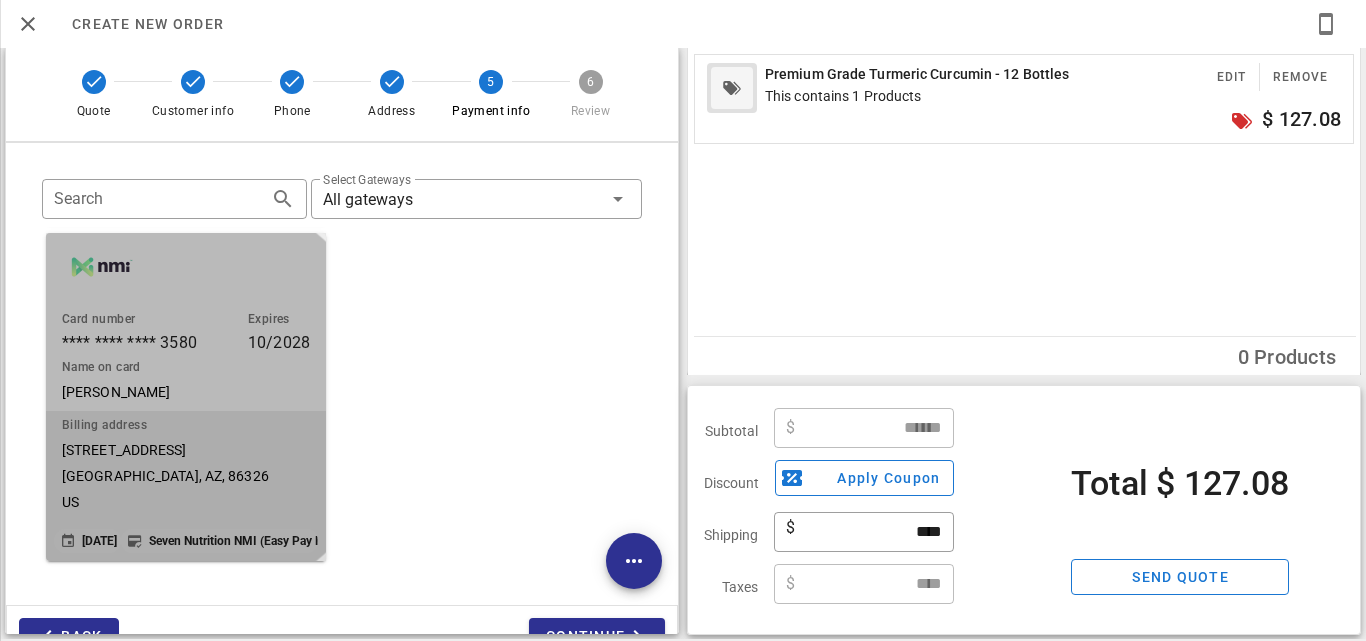 click on "Billing address" at bounding box center [186, 425] 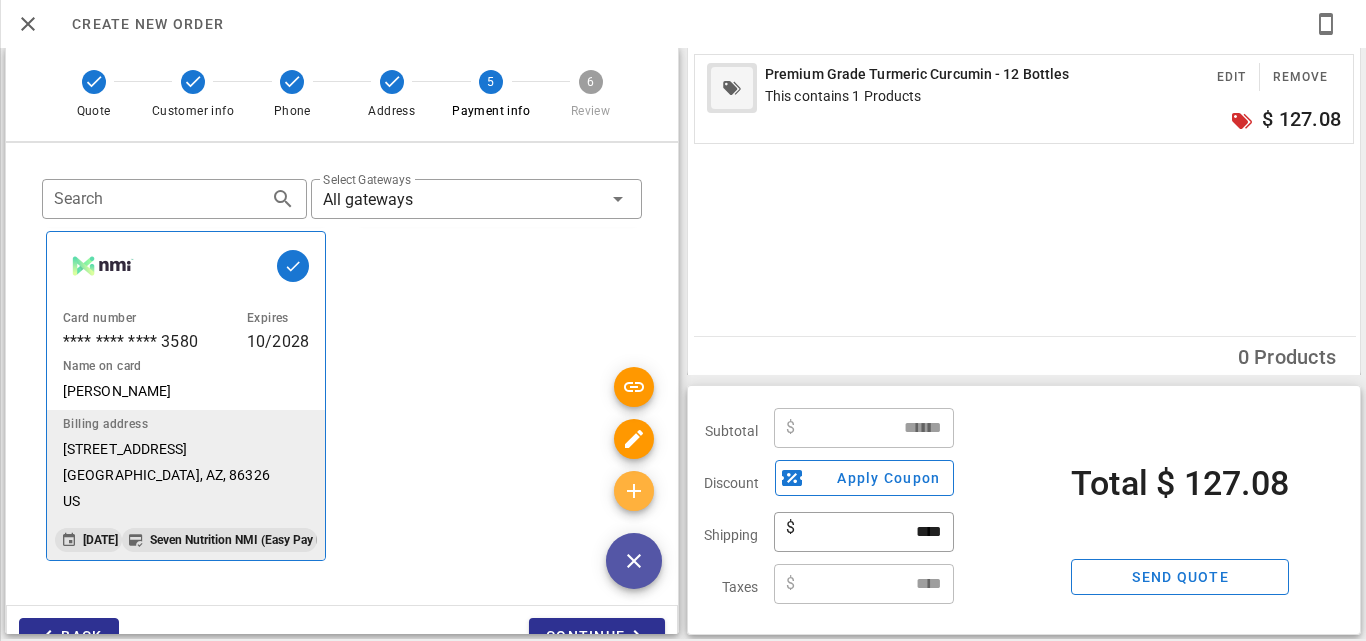 click at bounding box center [634, 491] 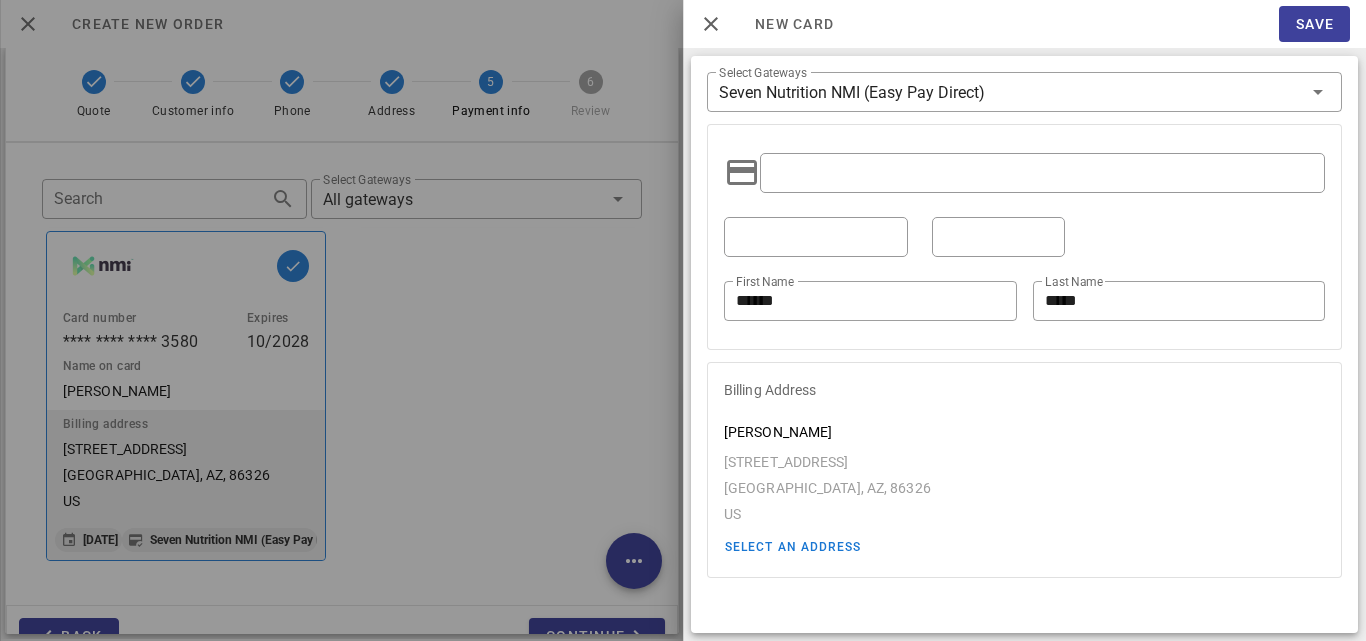click on "Save" at bounding box center [1314, 24] 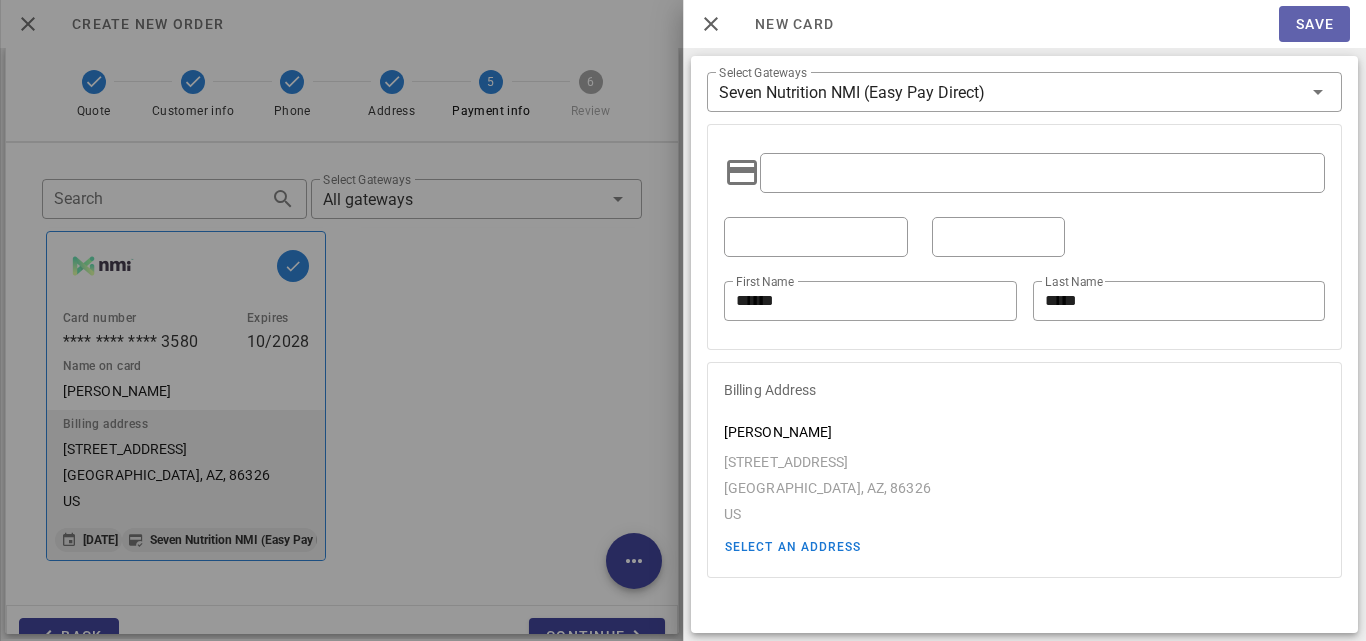 click on "Save" at bounding box center [1314, 24] 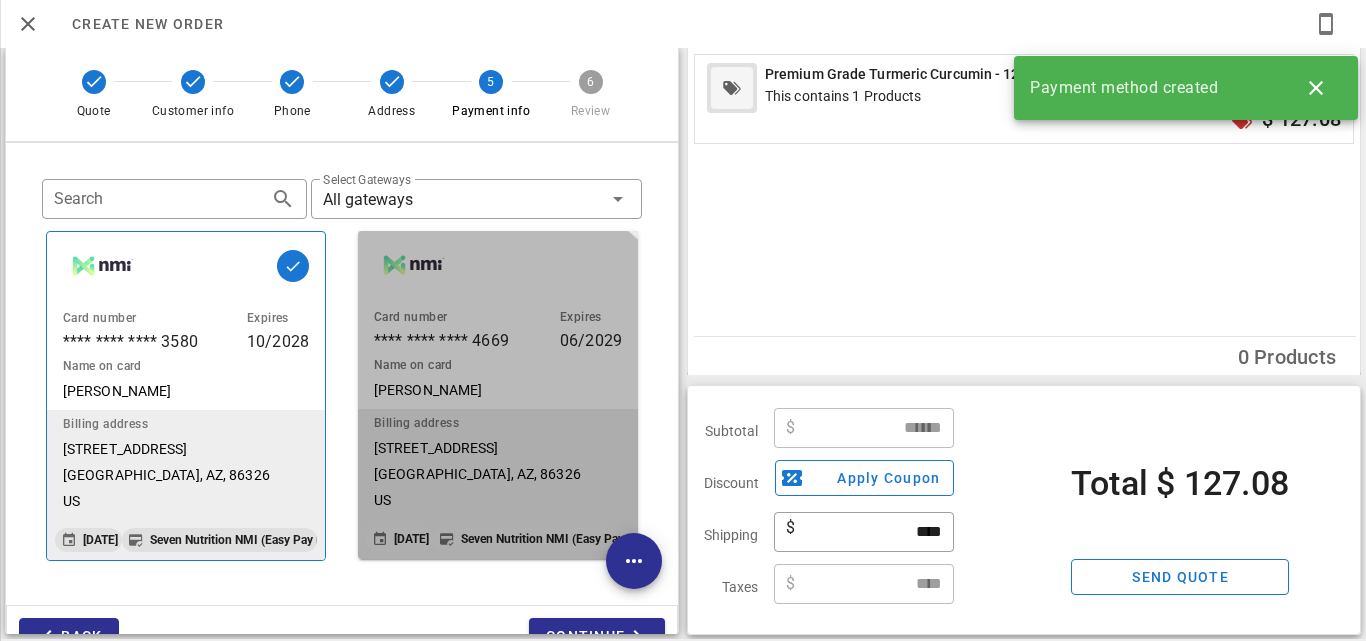 click on "Name on card" at bounding box center (498, 365) 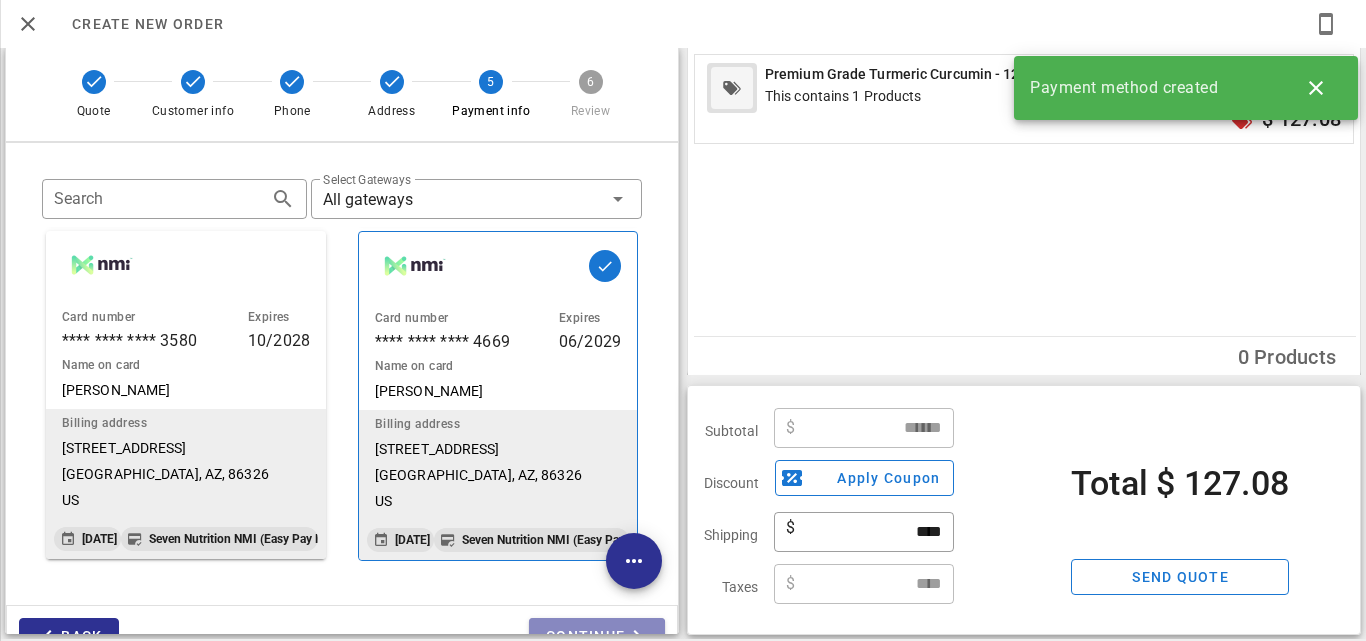 click on "Continue" at bounding box center (597, 636) 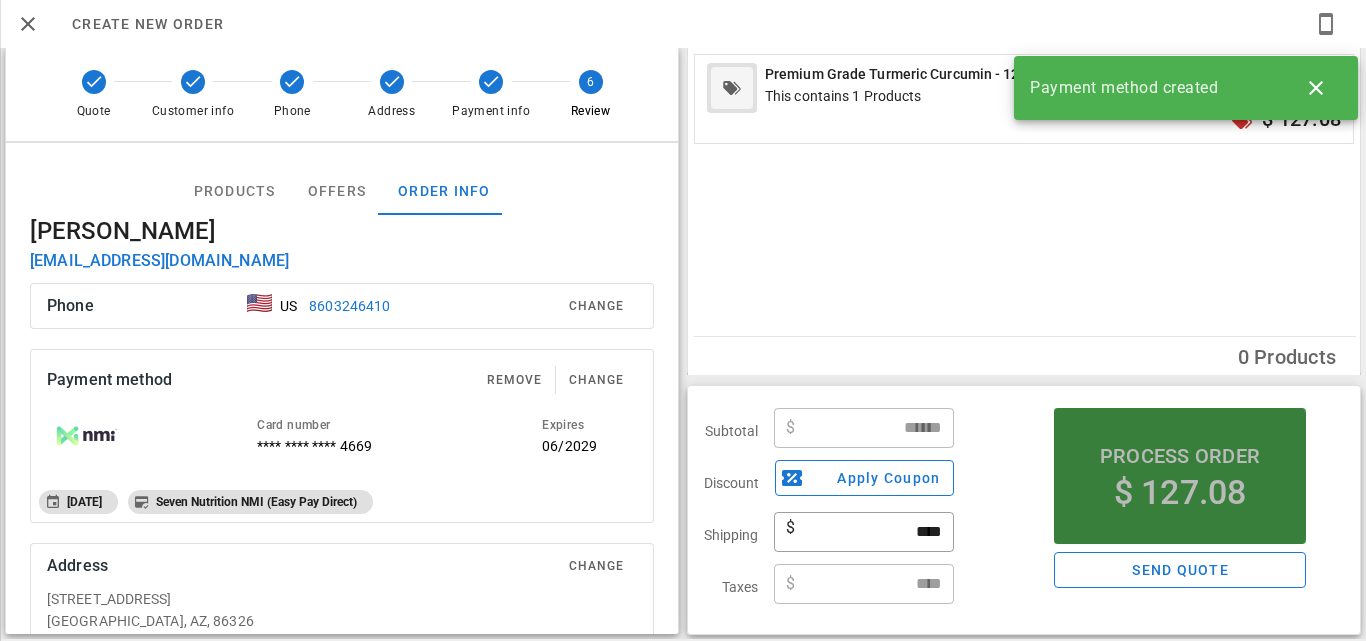 click on "$ 127.08" at bounding box center (1180, 492) 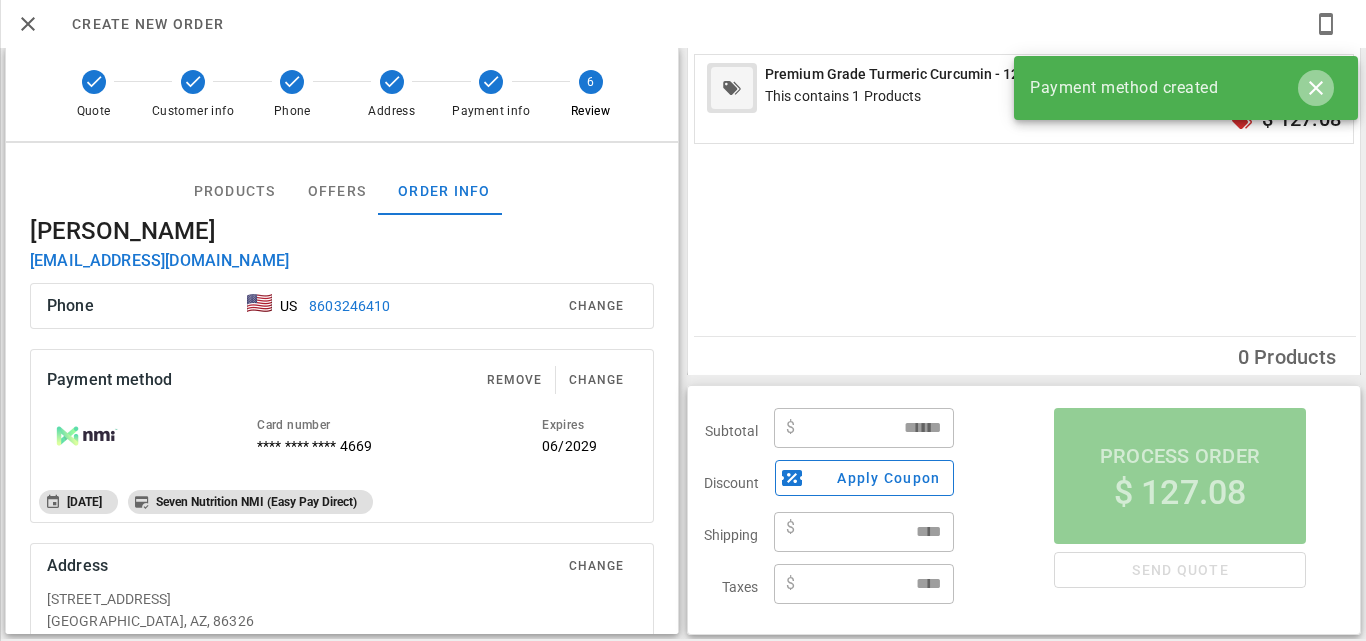 click at bounding box center (1316, 88) 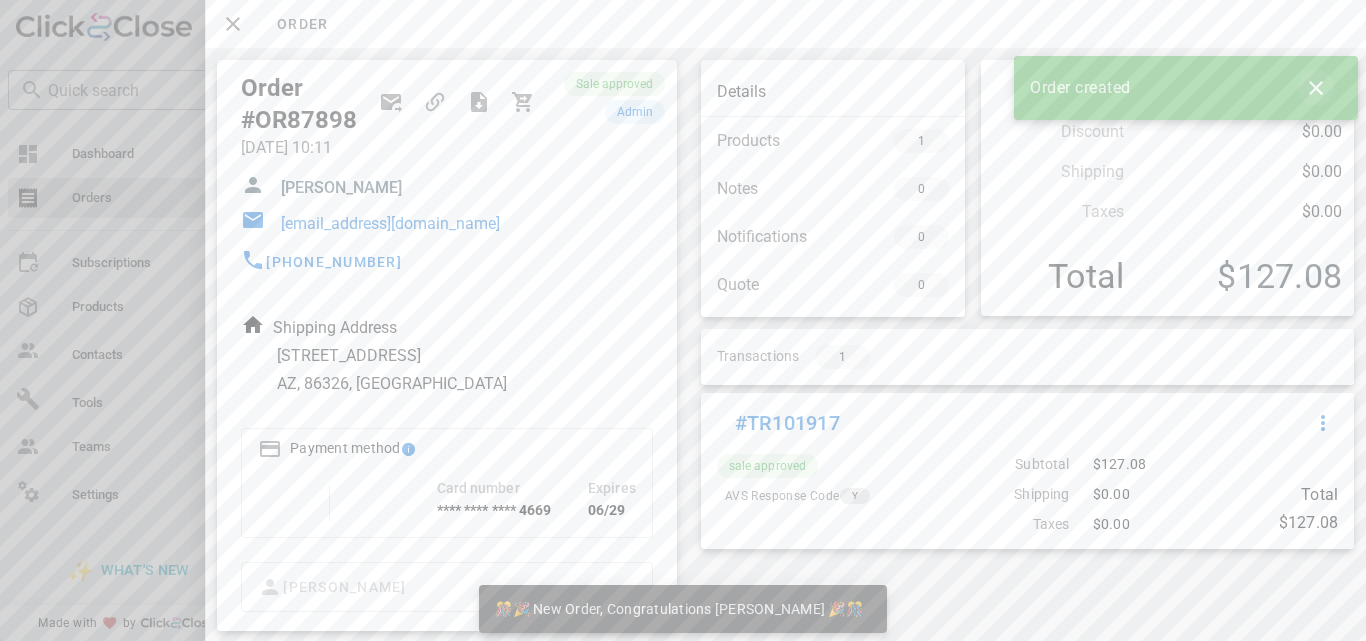 click at bounding box center (1316, 88) 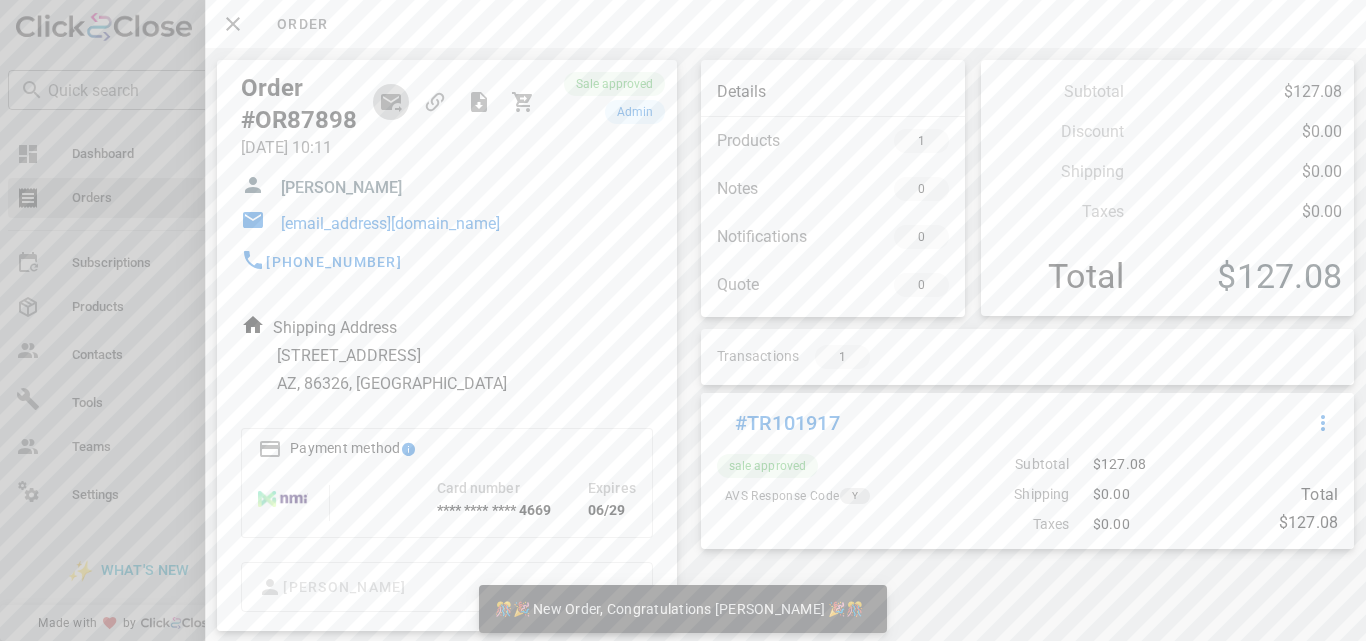click at bounding box center [391, 102] 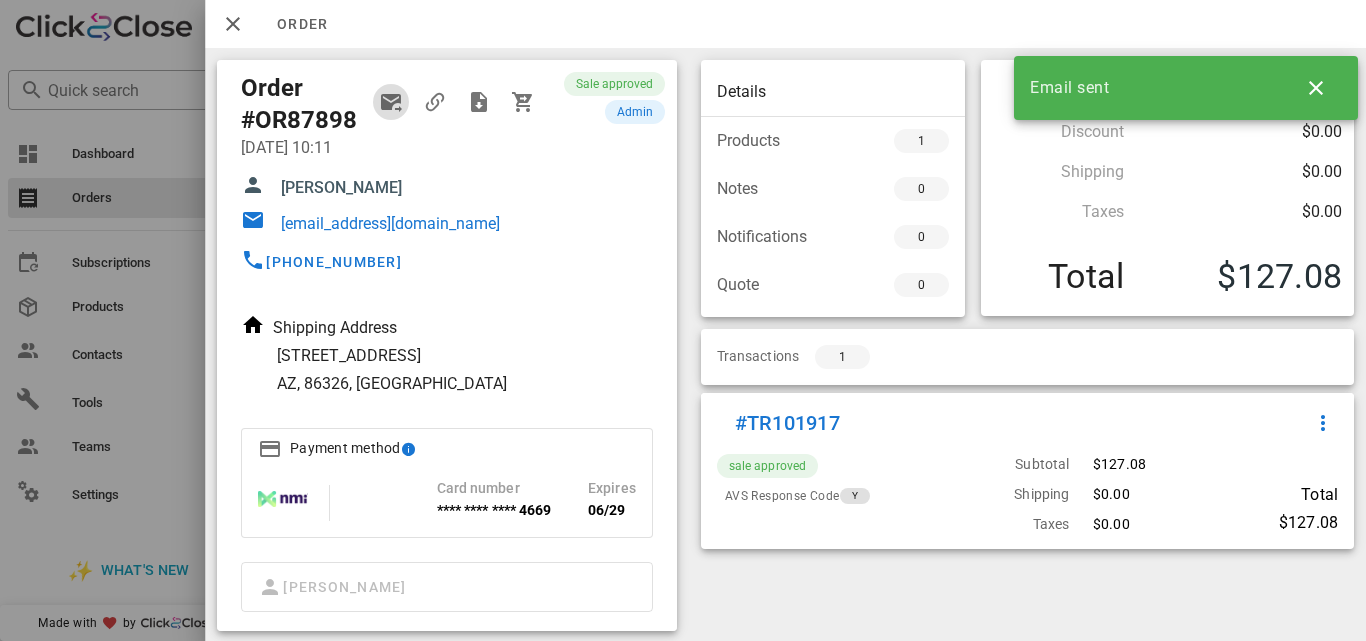 click at bounding box center (391, 102) 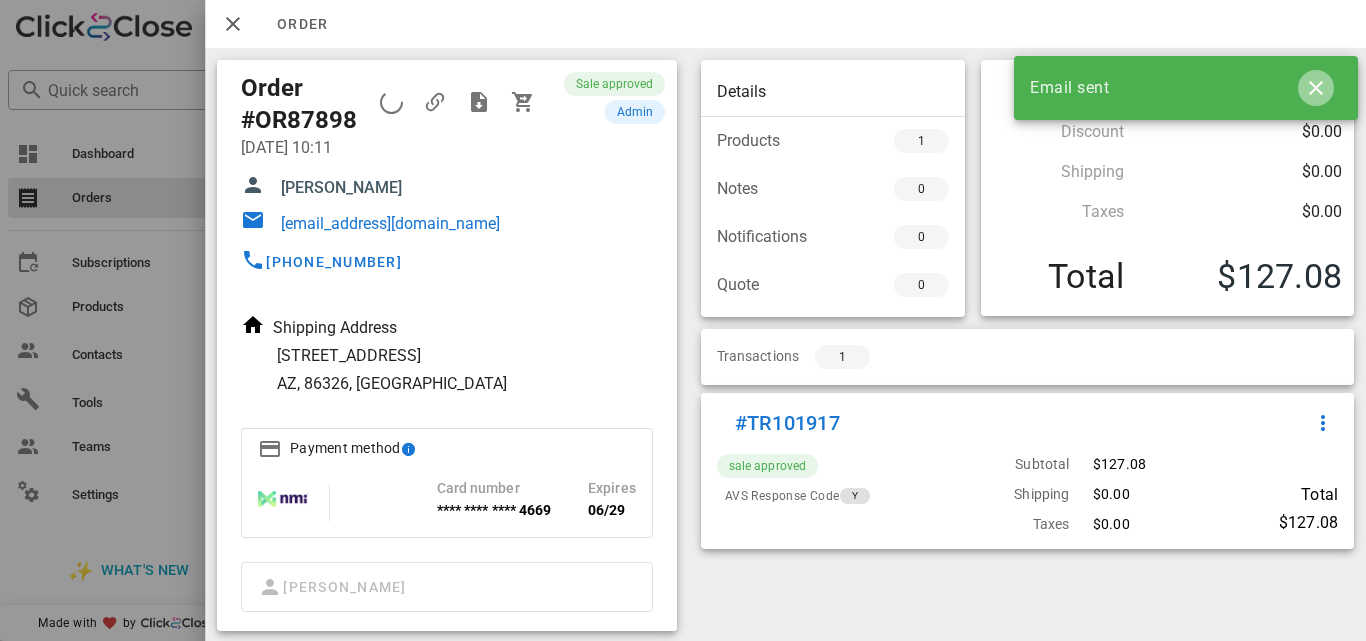 click at bounding box center (1316, 88) 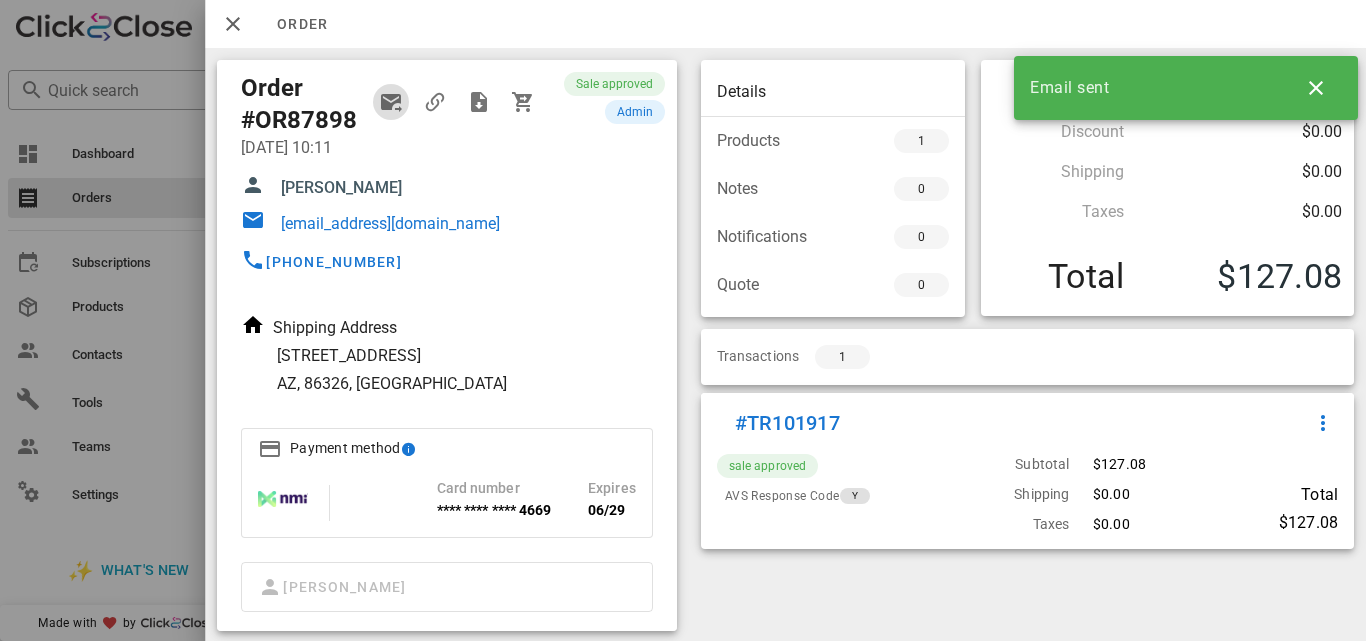 click at bounding box center (391, 102) 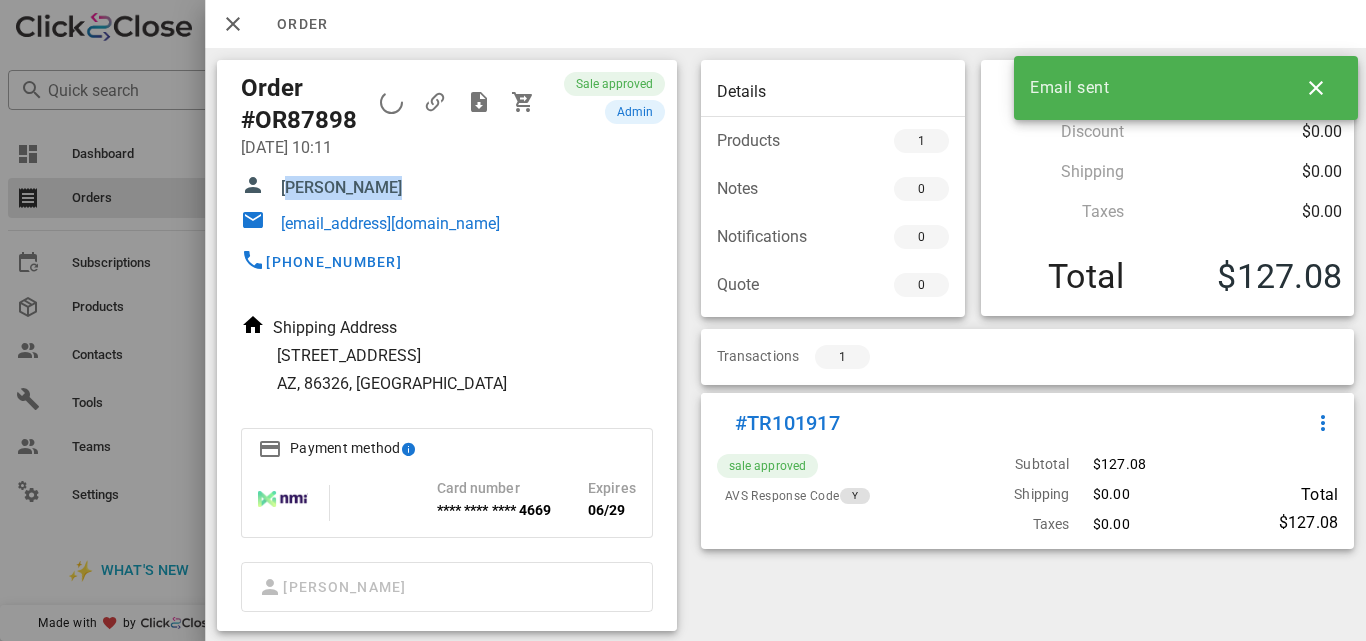 drag, startPoint x: 286, startPoint y: 188, endPoint x: 391, endPoint y: 187, distance: 105.00476 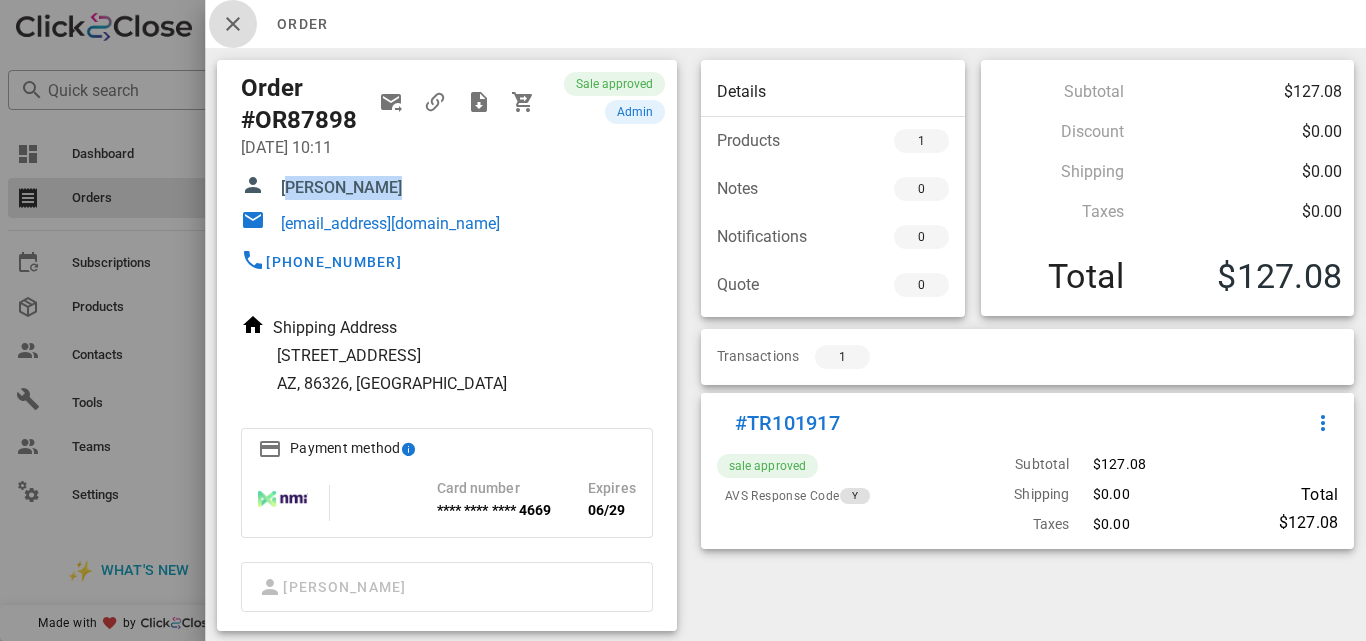 click at bounding box center (233, 24) 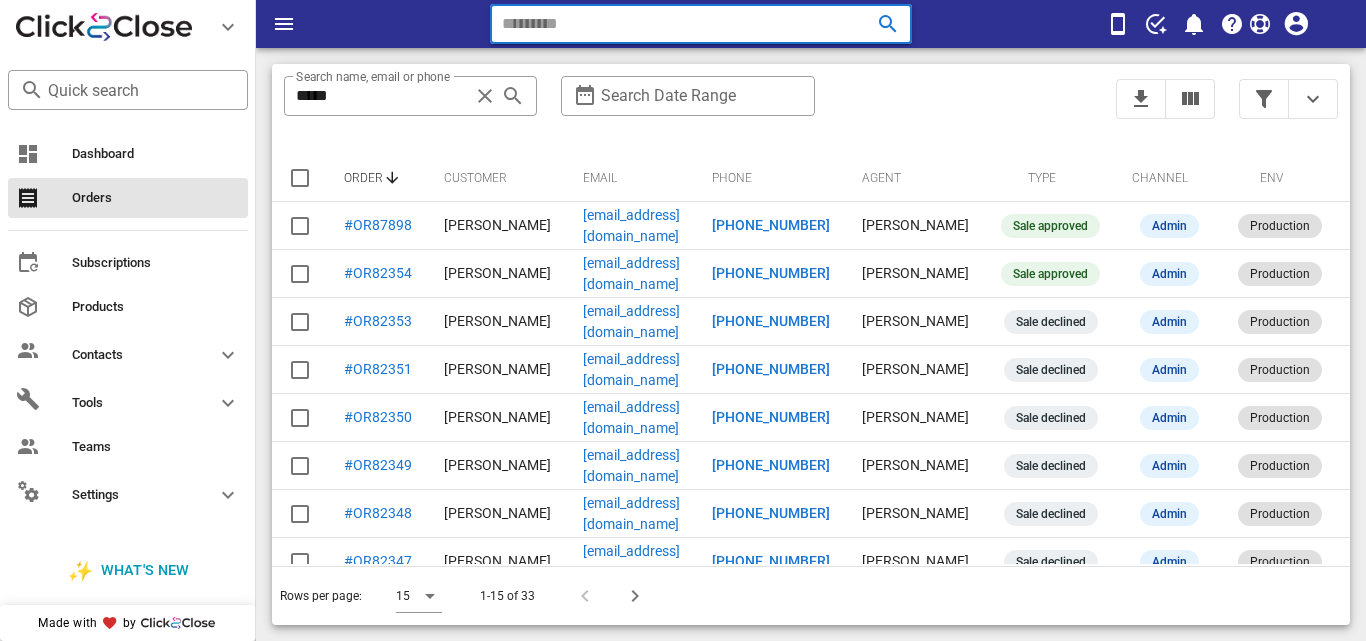 click at bounding box center [673, 24] 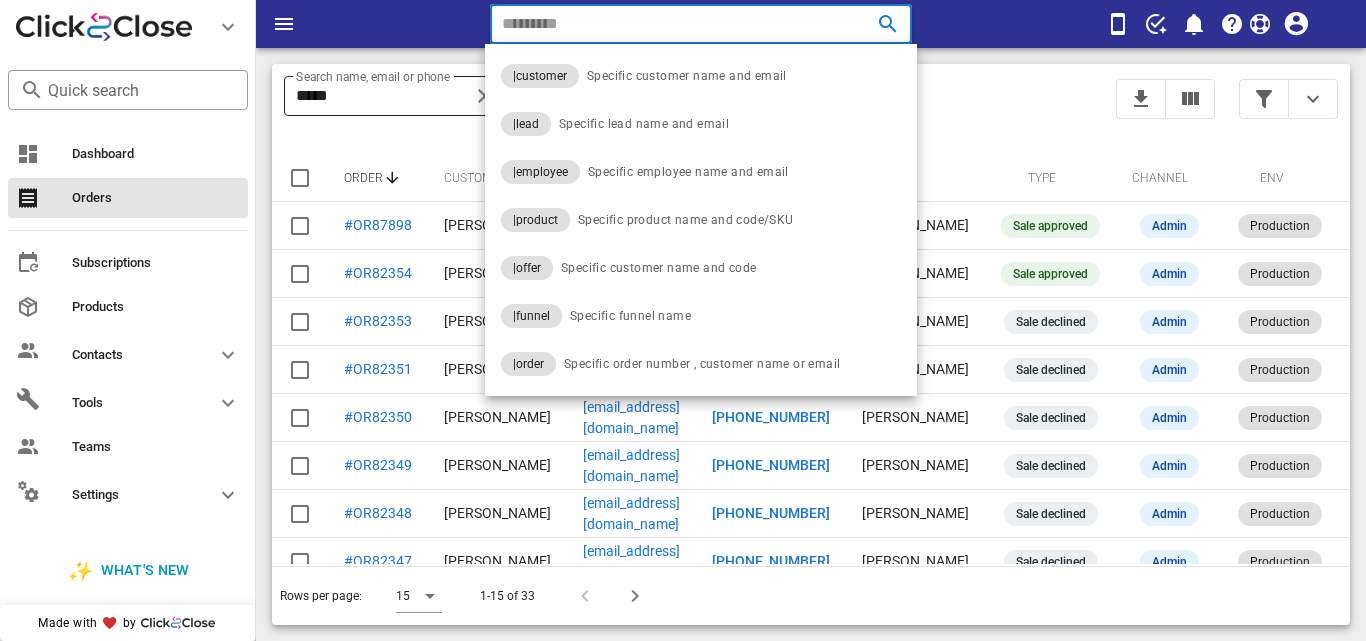 click at bounding box center (485, 96) 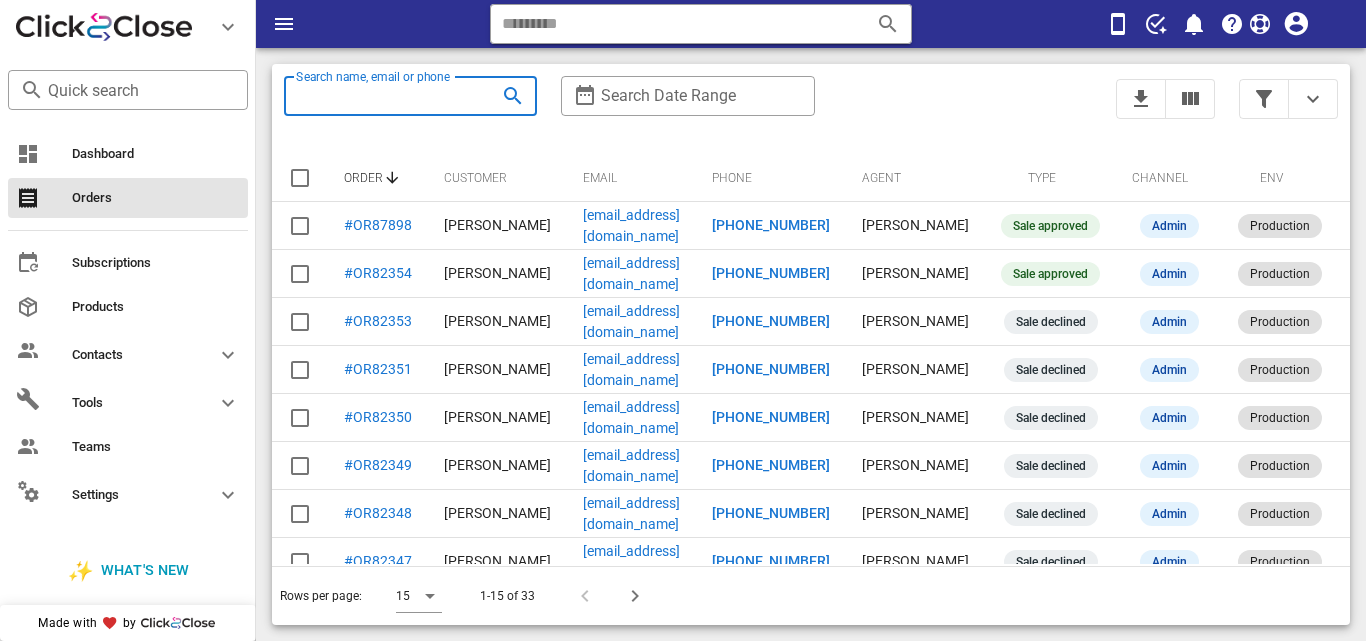 click at bounding box center [485, 96] 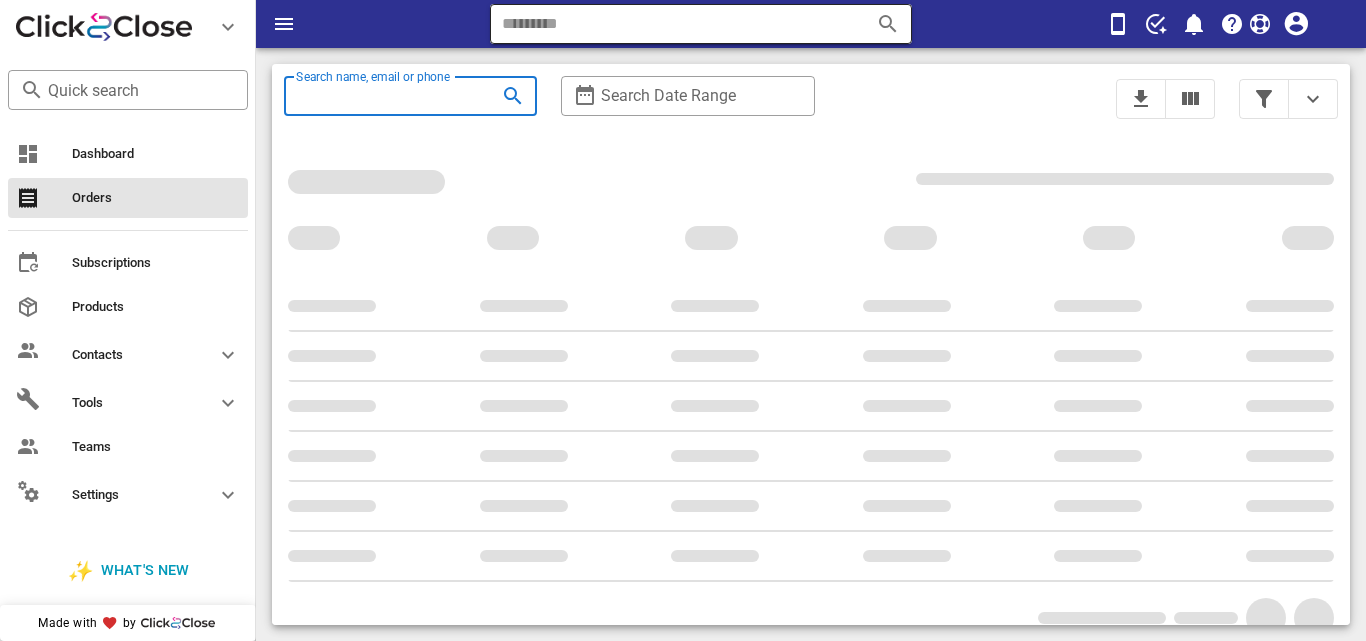 click at bounding box center (673, 24) 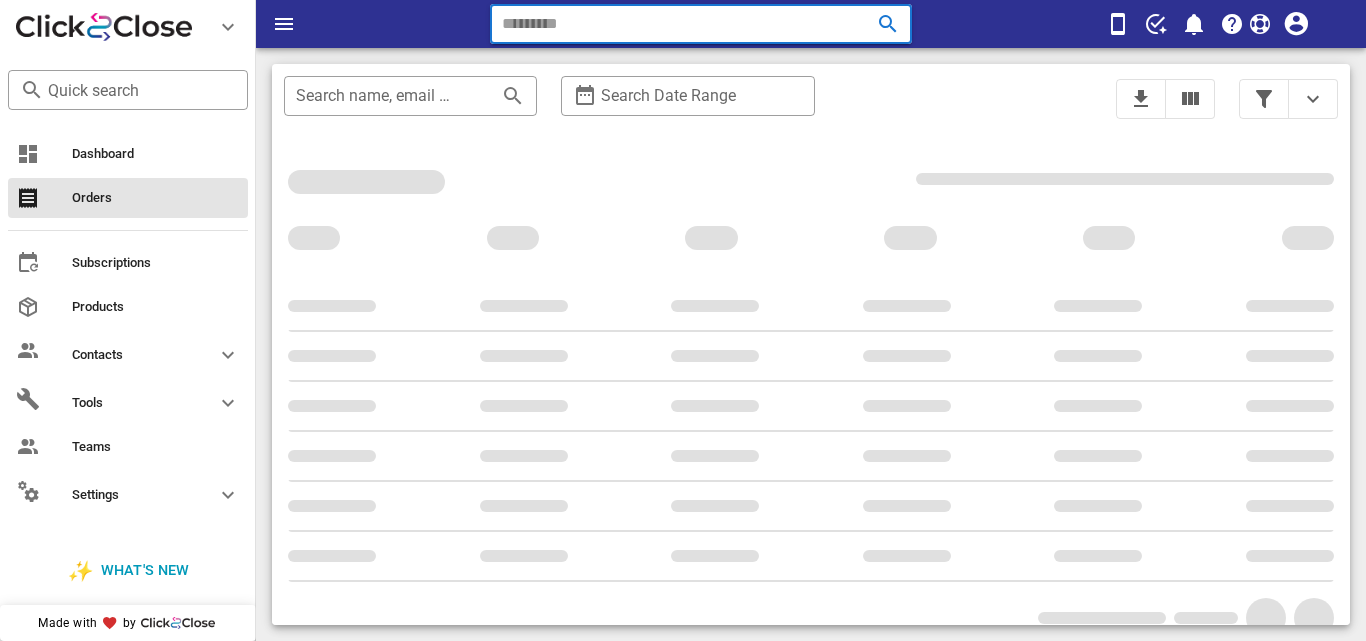 paste on "**********" 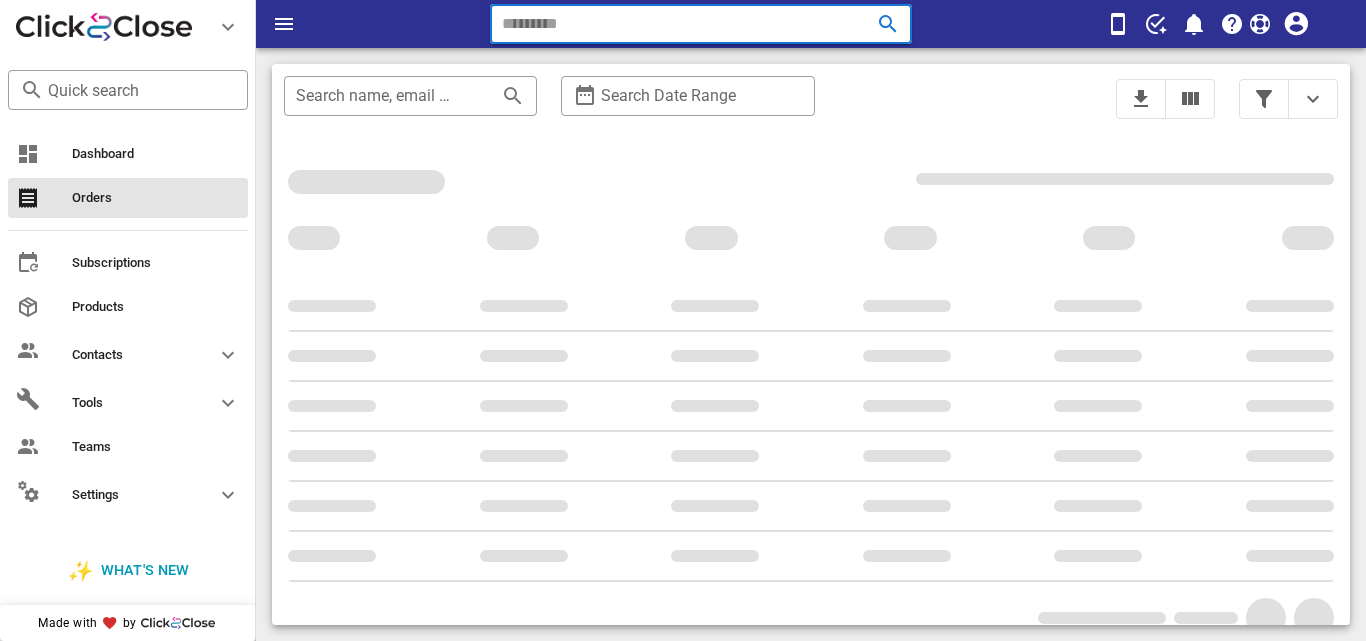 type on "**********" 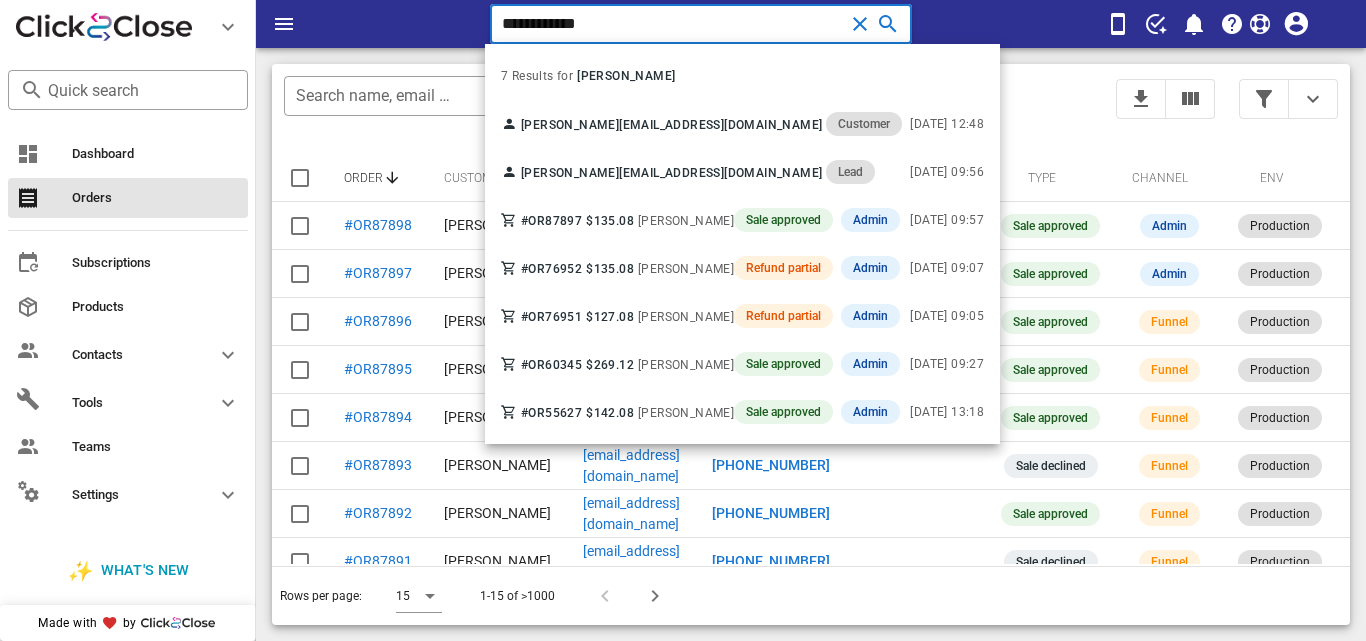 click at bounding box center [860, 24] 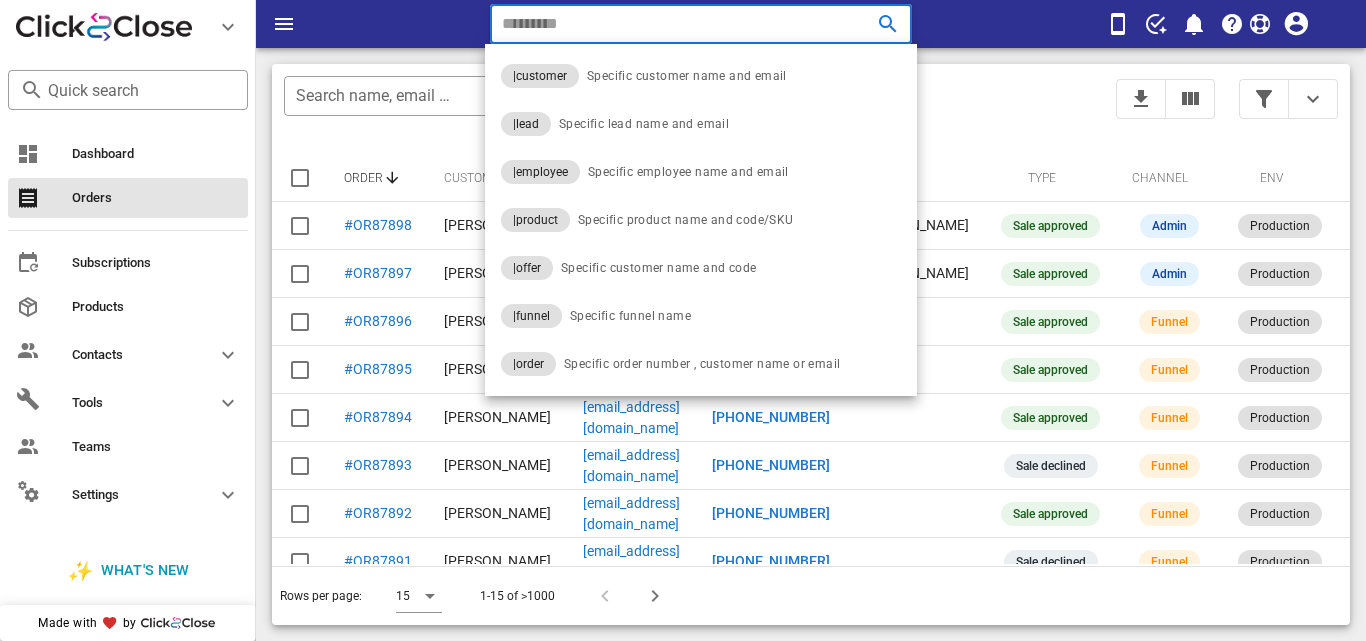 click on "​ Reload browser Accept" at bounding box center [811, 24] 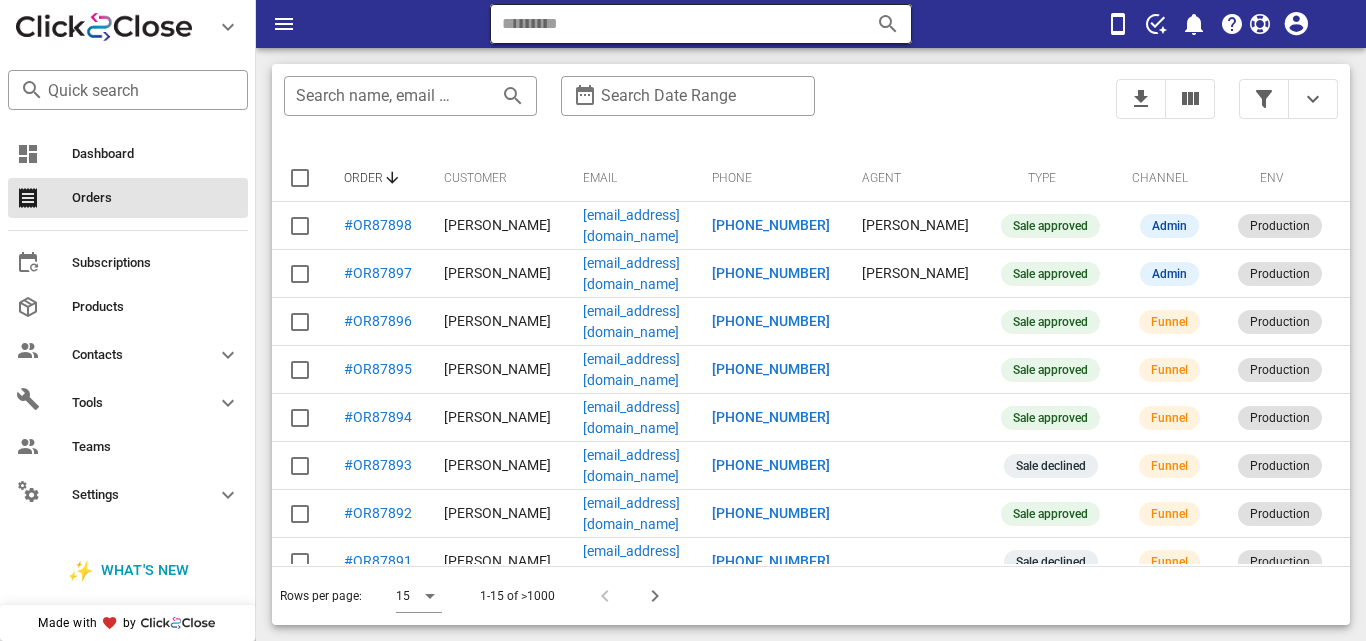 click at bounding box center [673, 24] 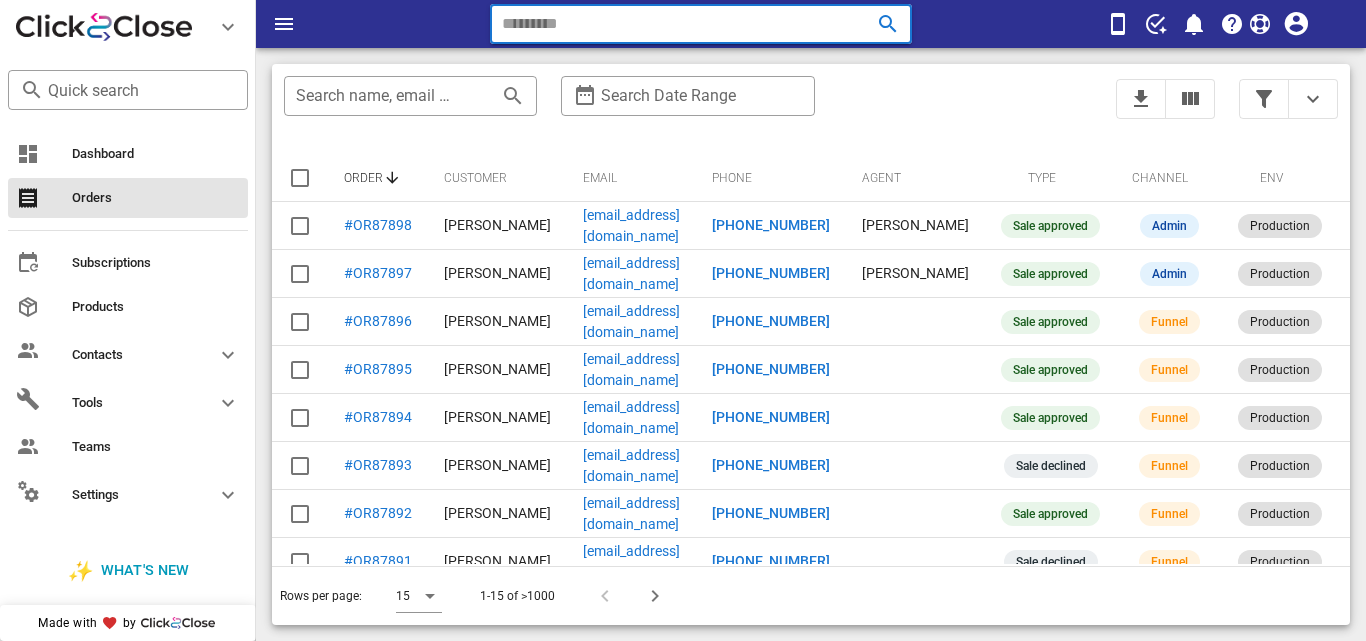 paste on "**********" 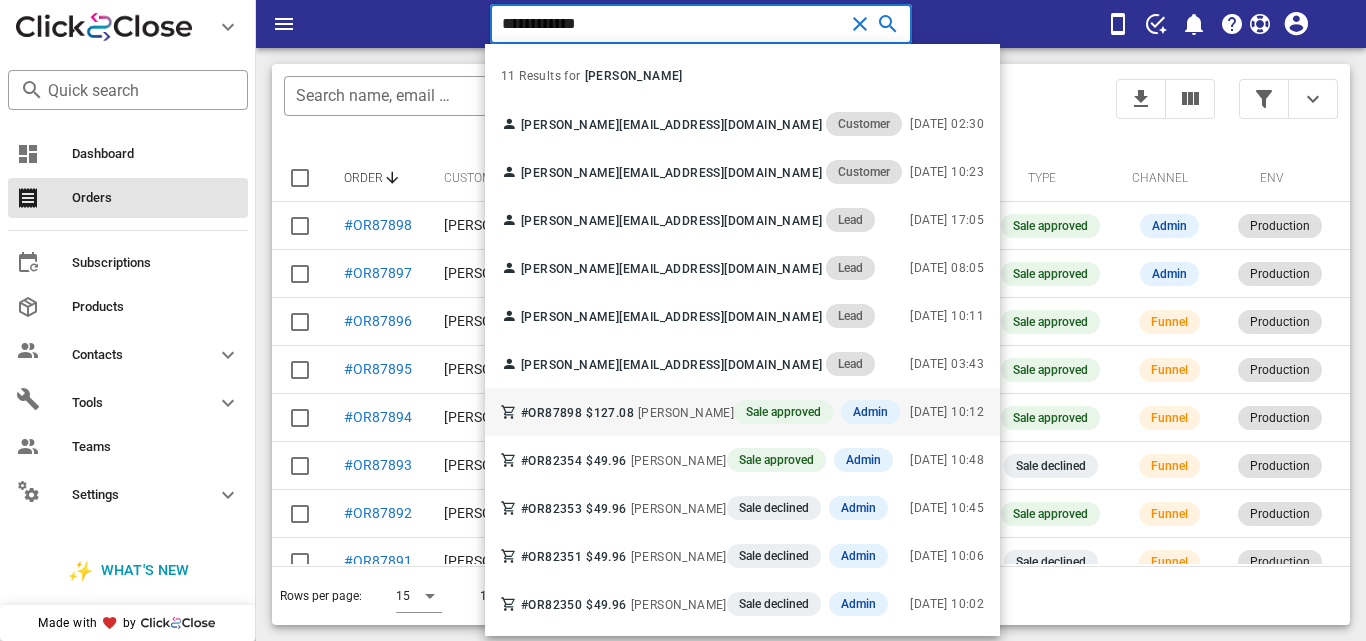 type on "**********" 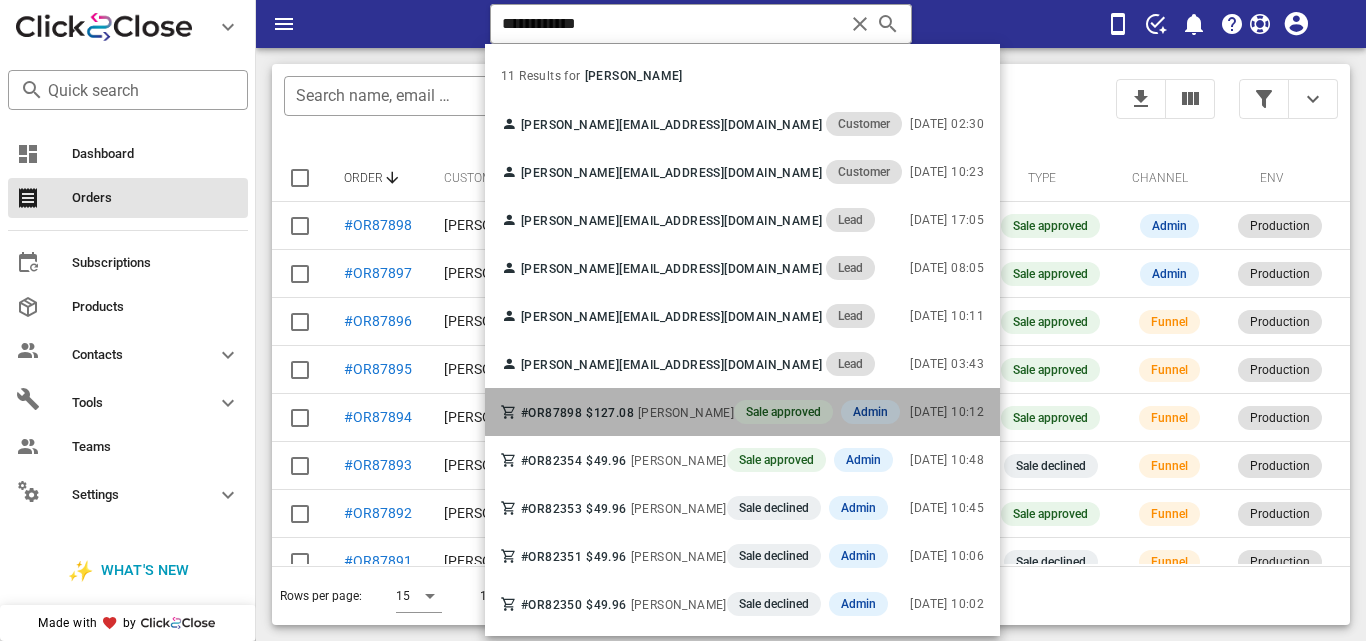 click on "#OR87898   $127.08   [PERSON_NAME]   Sale approved   Admin" at bounding box center [700, 412] 